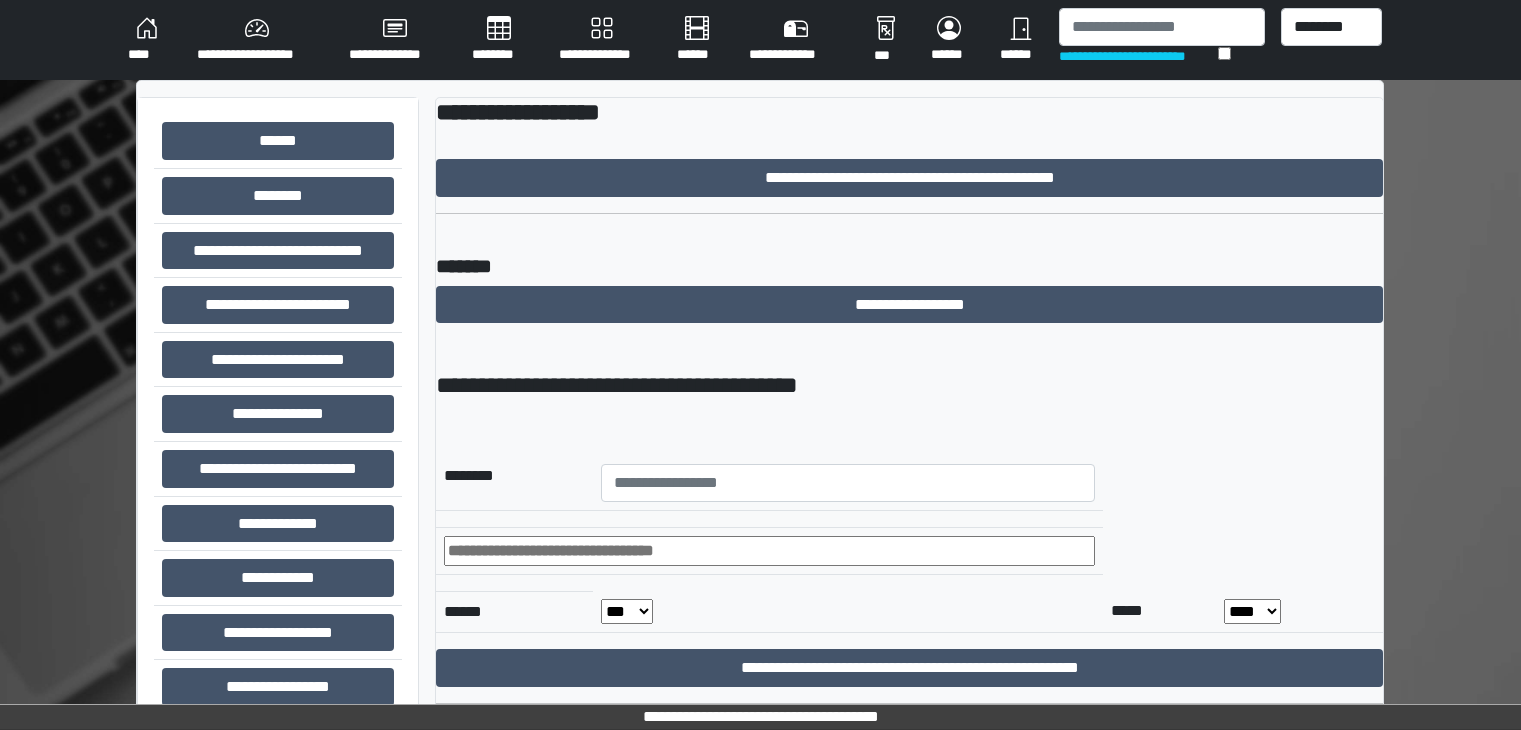 scroll, scrollTop: 0, scrollLeft: 0, axis: both 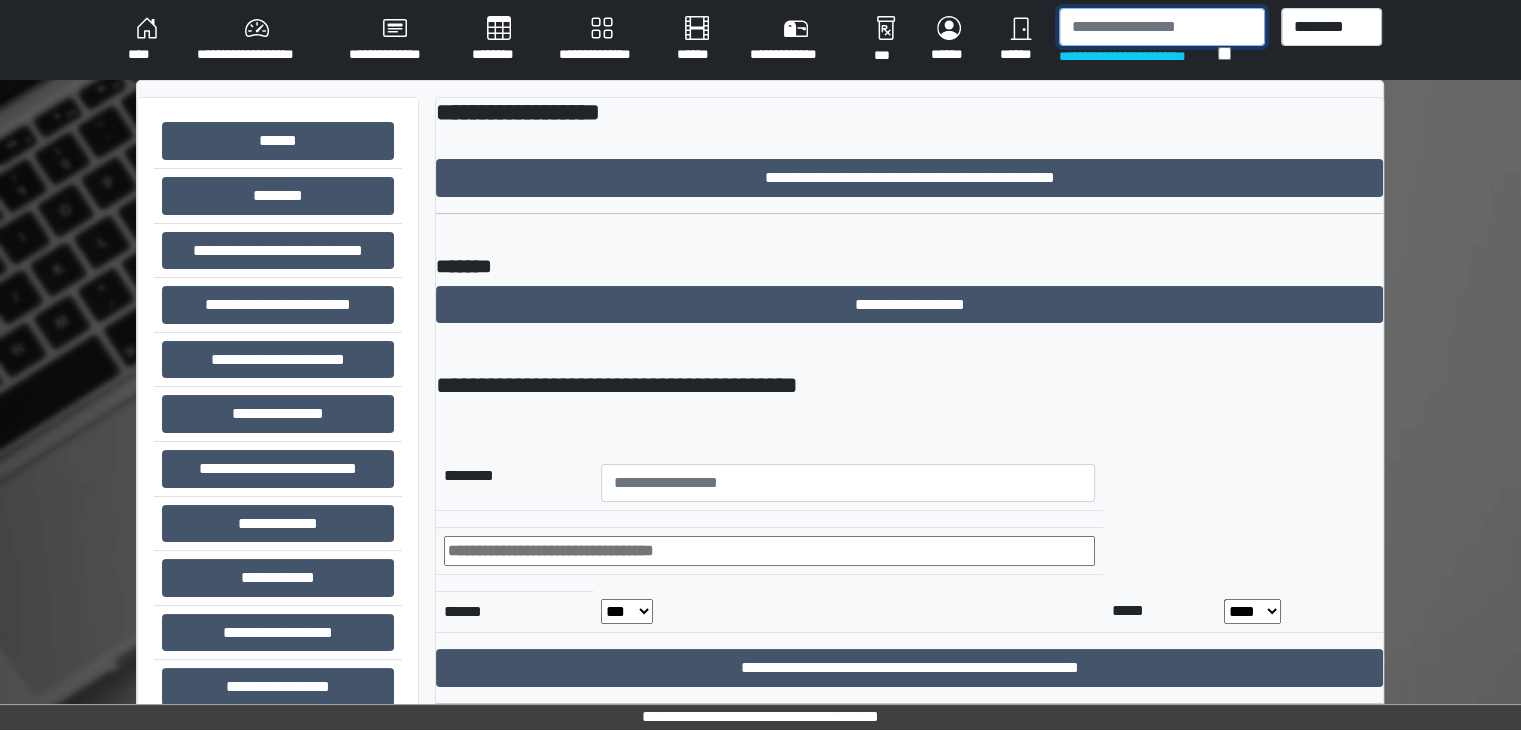 click at bounding box center (1162, 27) 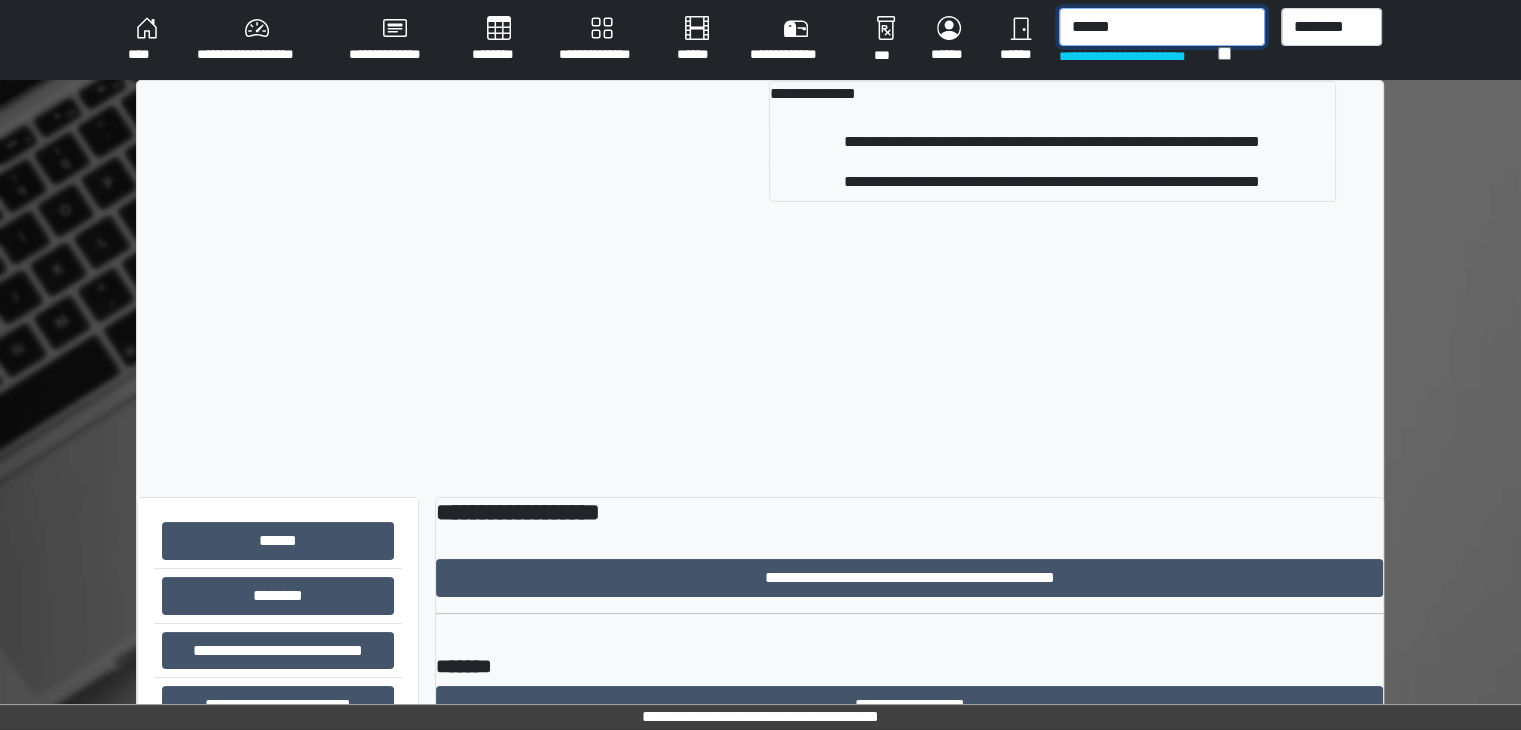 type on "******" 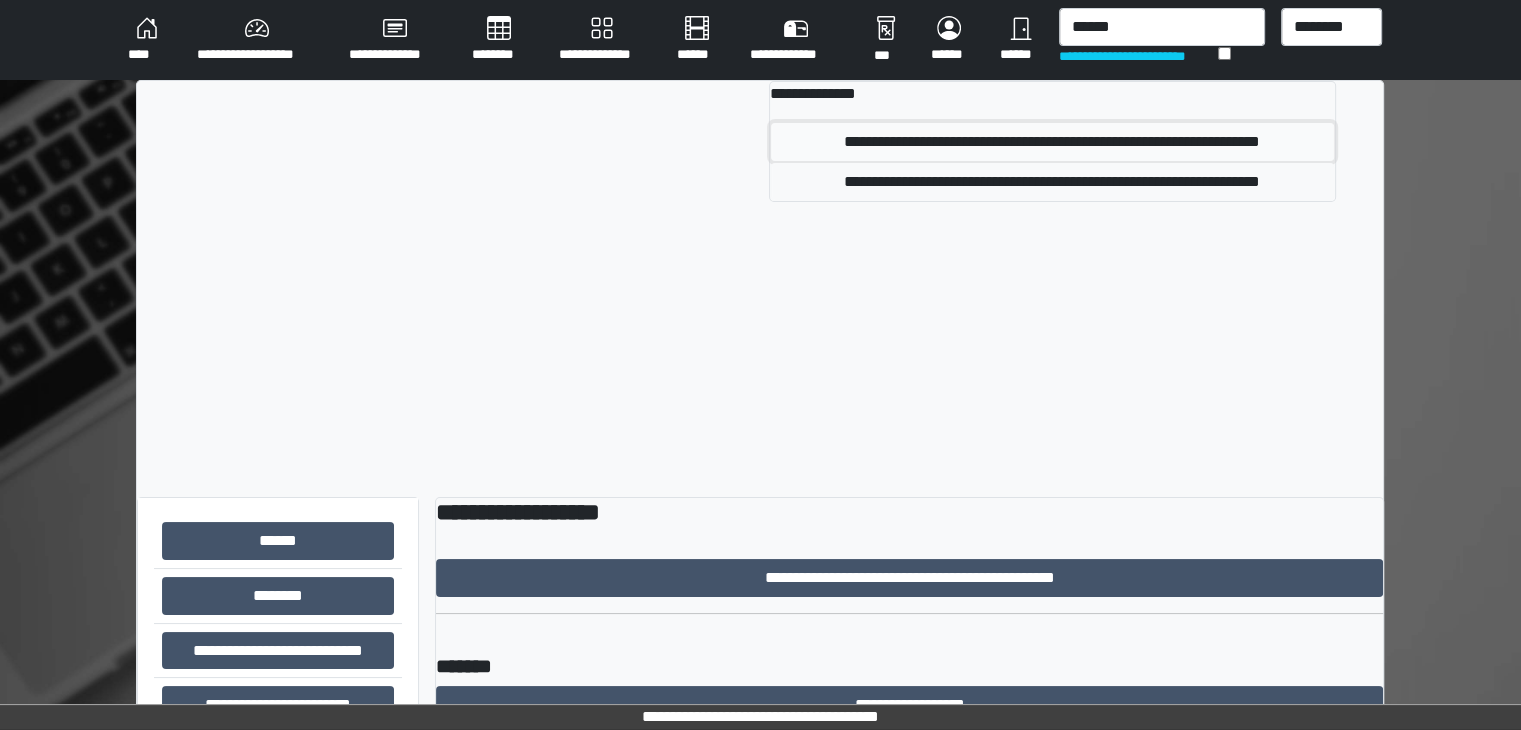 click on "**********" at bounding box center [1052, 142] 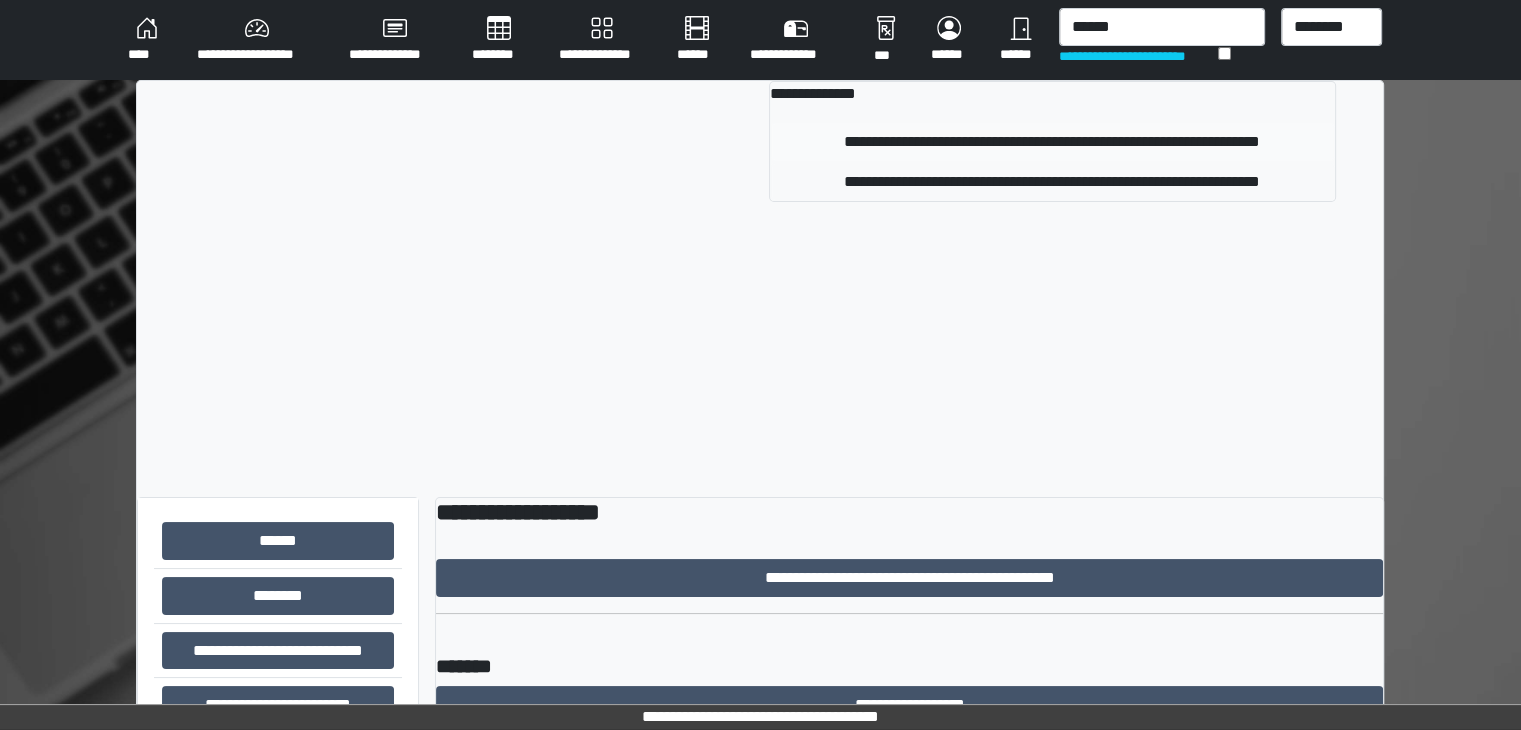 type 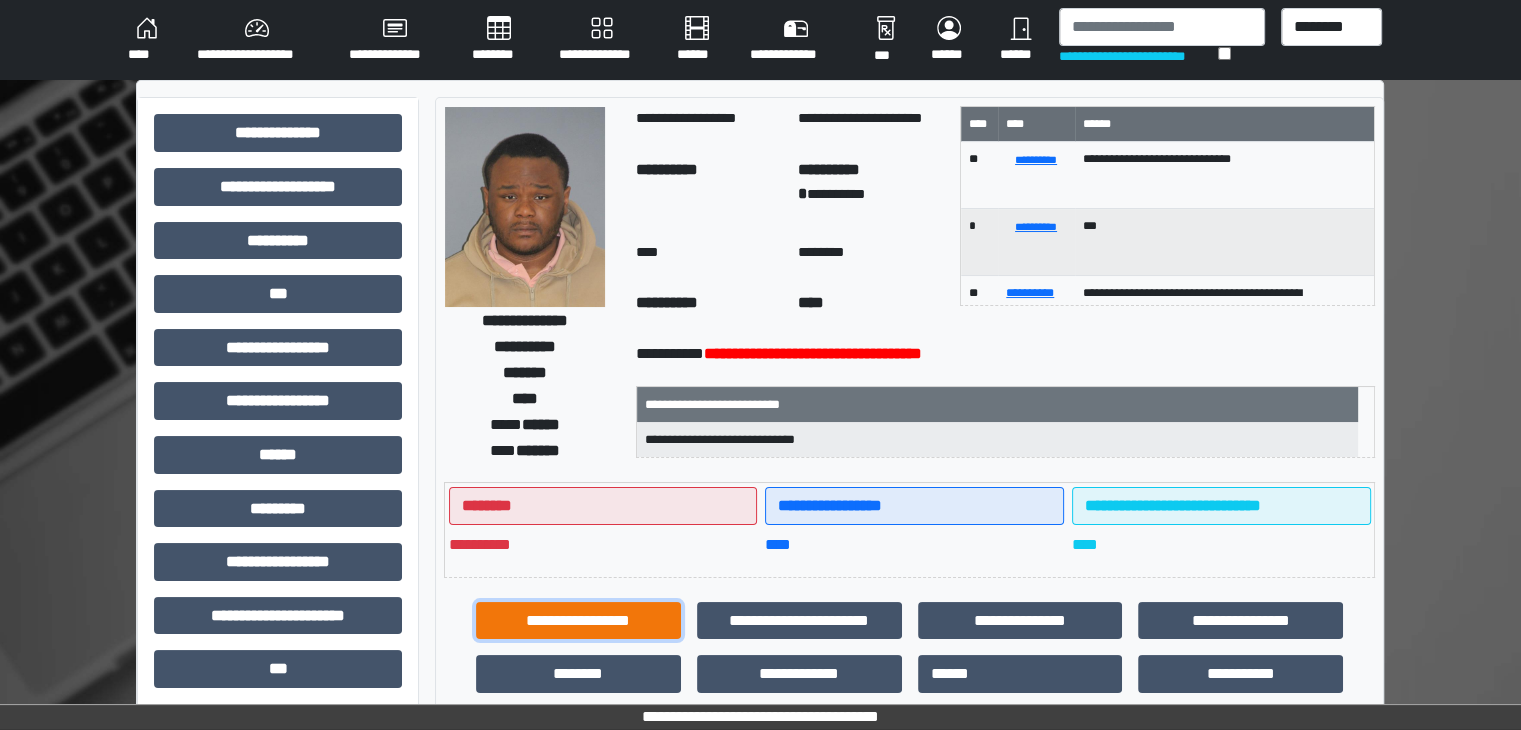 click on "**********" at bounding box center (578, 621) 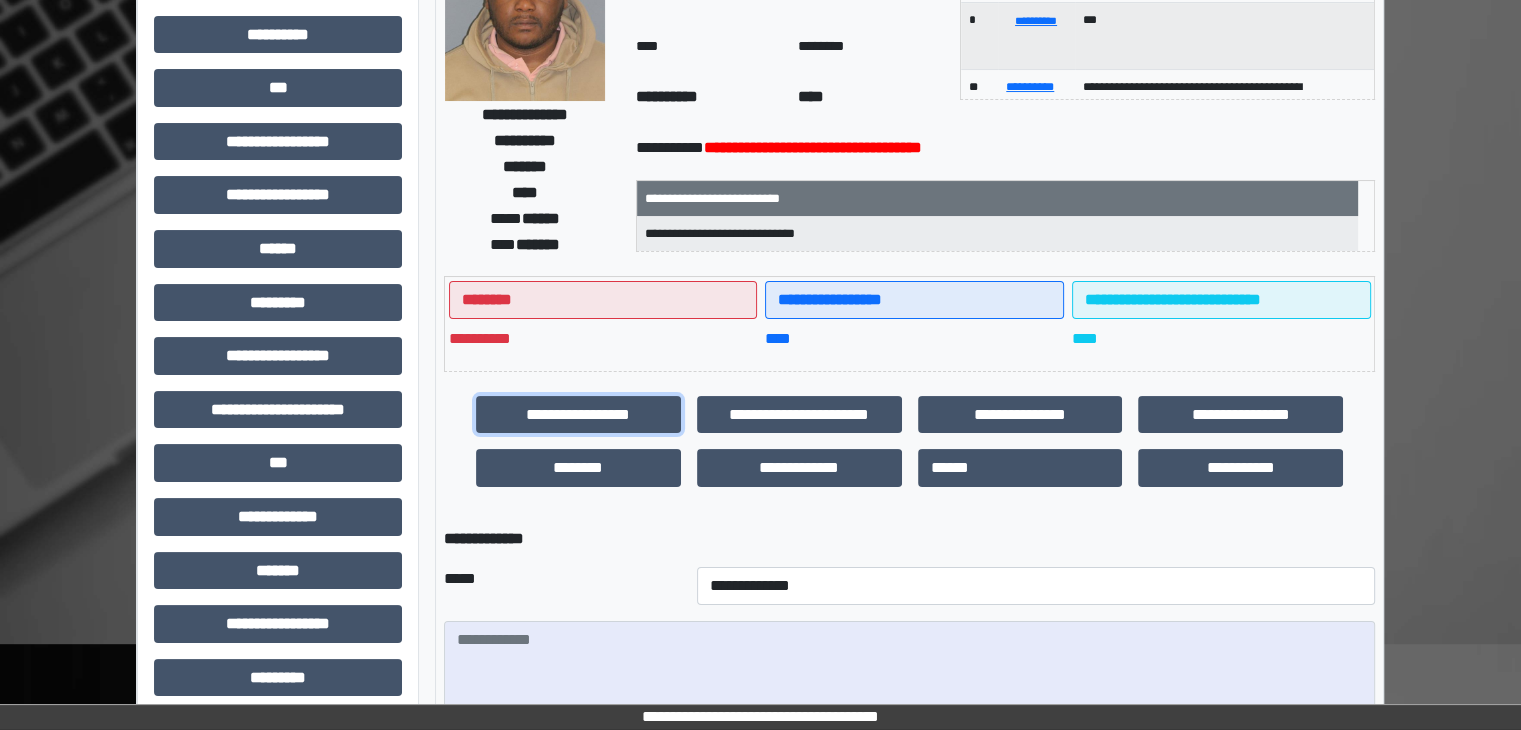 scroll, scrollTop: 400, scrollLeft: 0, axis: vertical 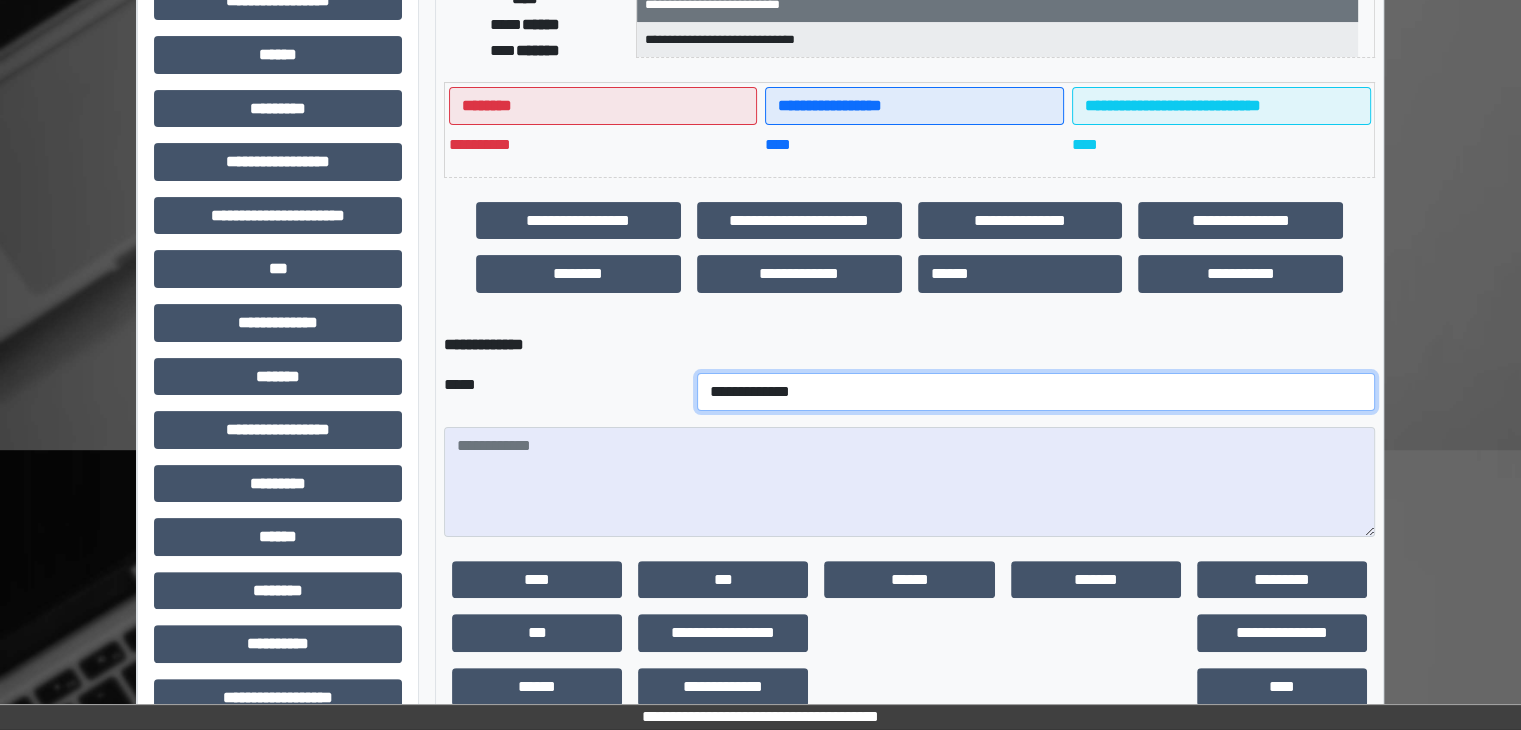 click on "**********" at bounding box center (1036, 392) 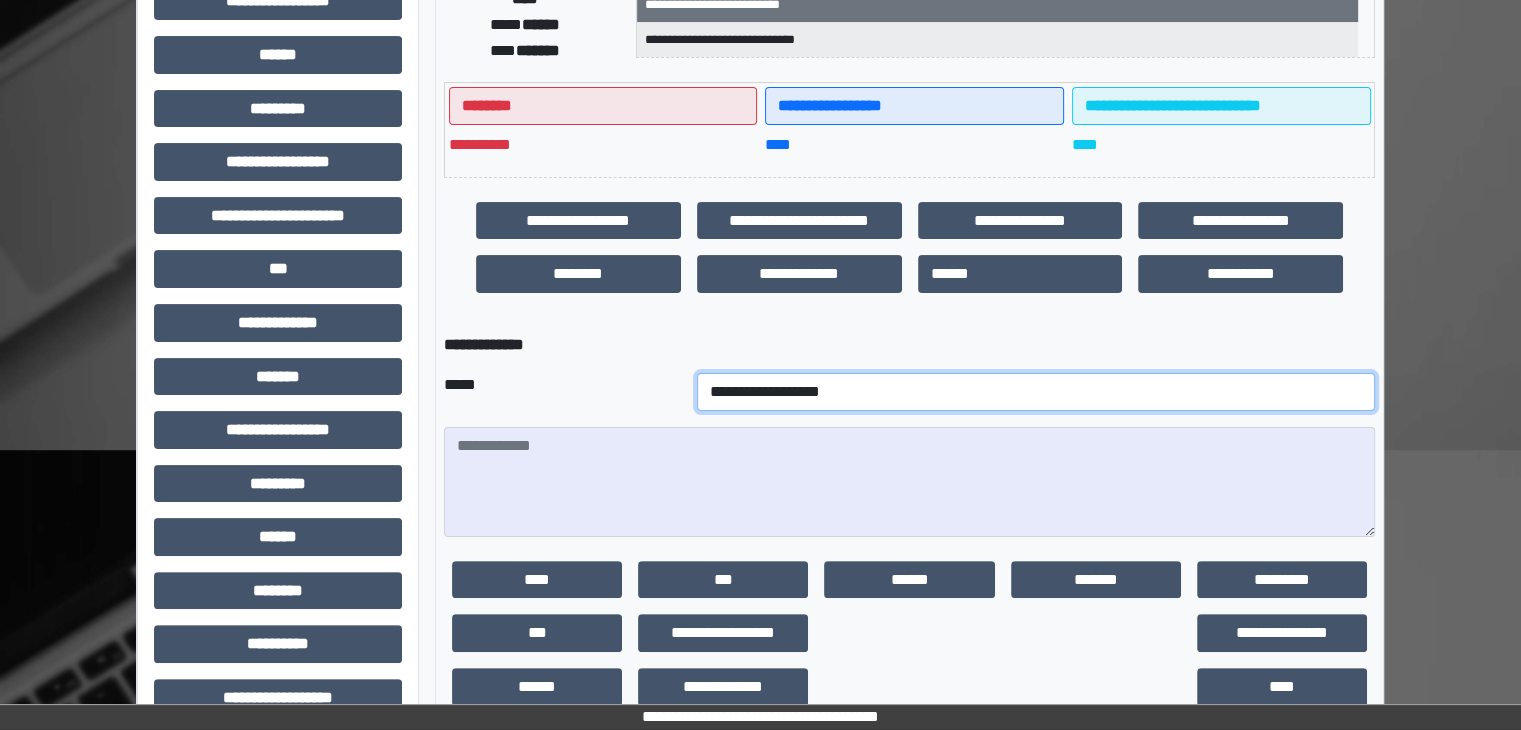 click on "**********" at bounding box center [1036, 392] 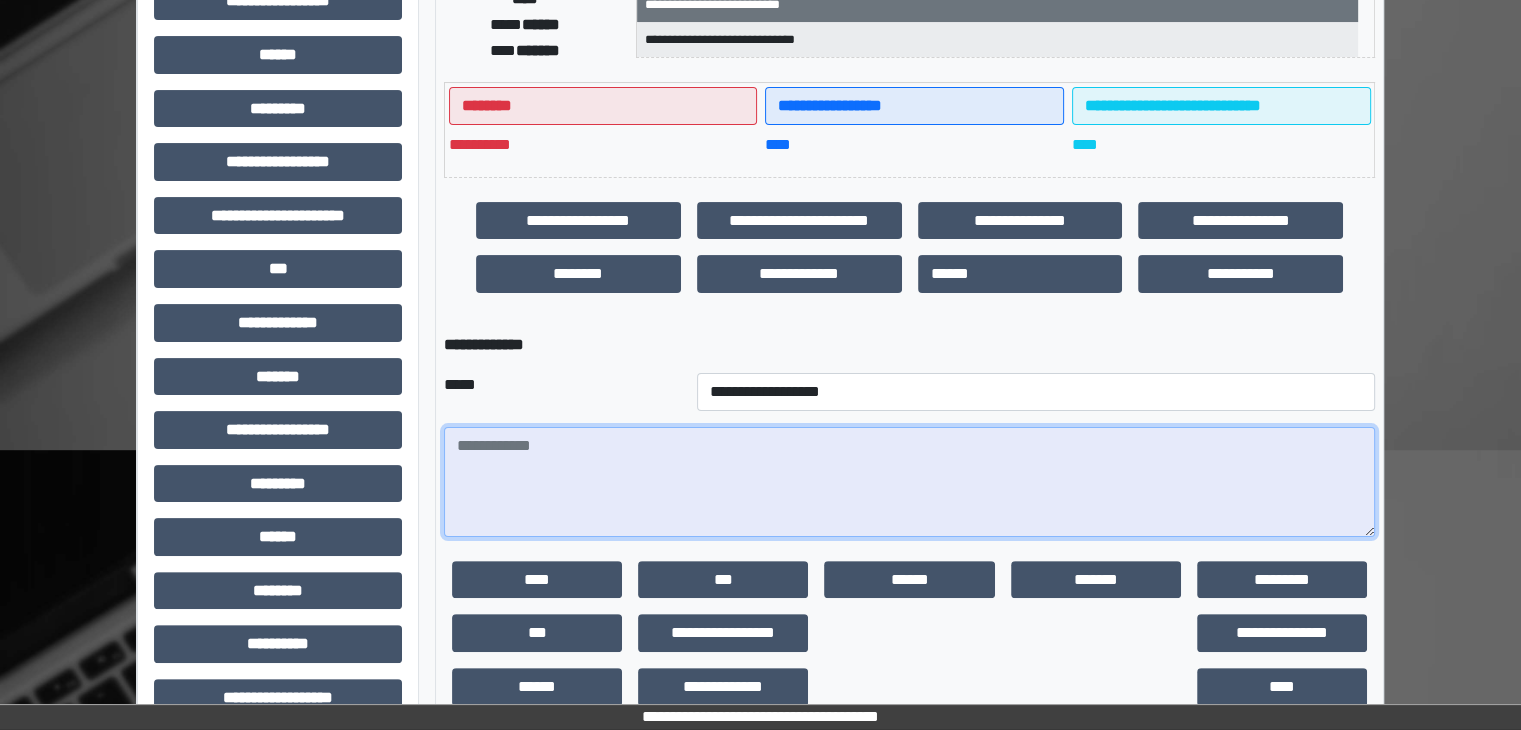 click at bounding box center [909, 482] 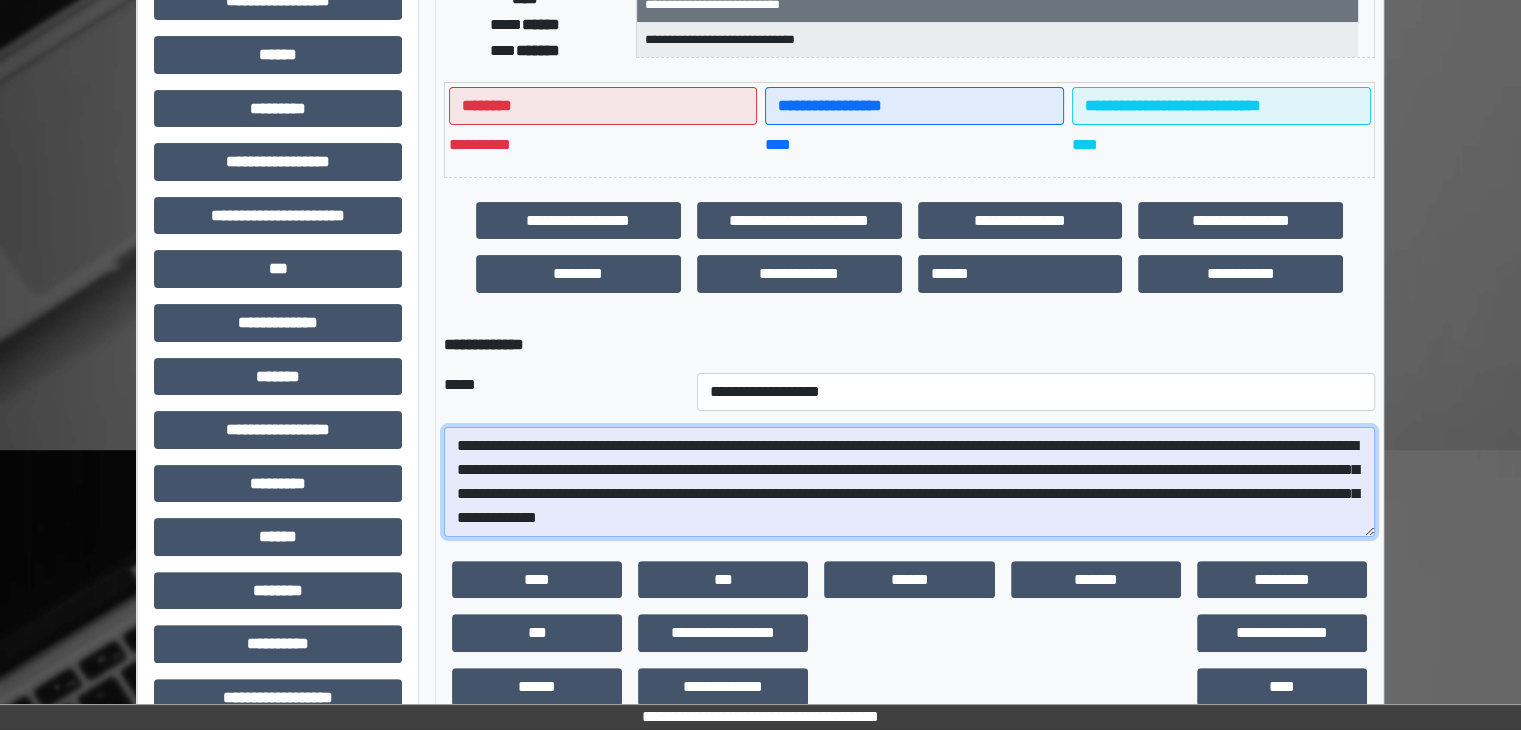 click on "**********" at bounding box center (909, 482) 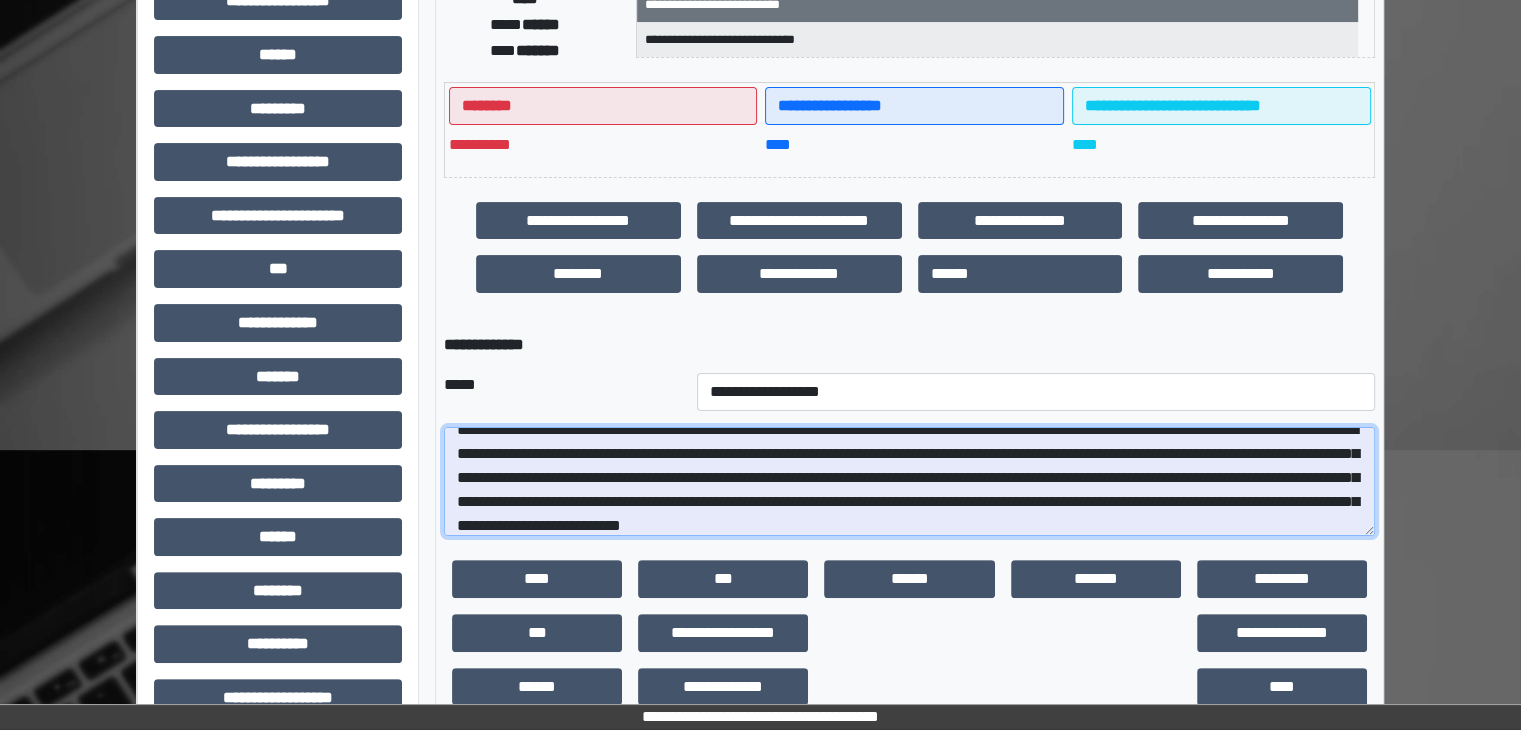scroll, scrollTop: 40, scrollLeft: 0, axis: vertical 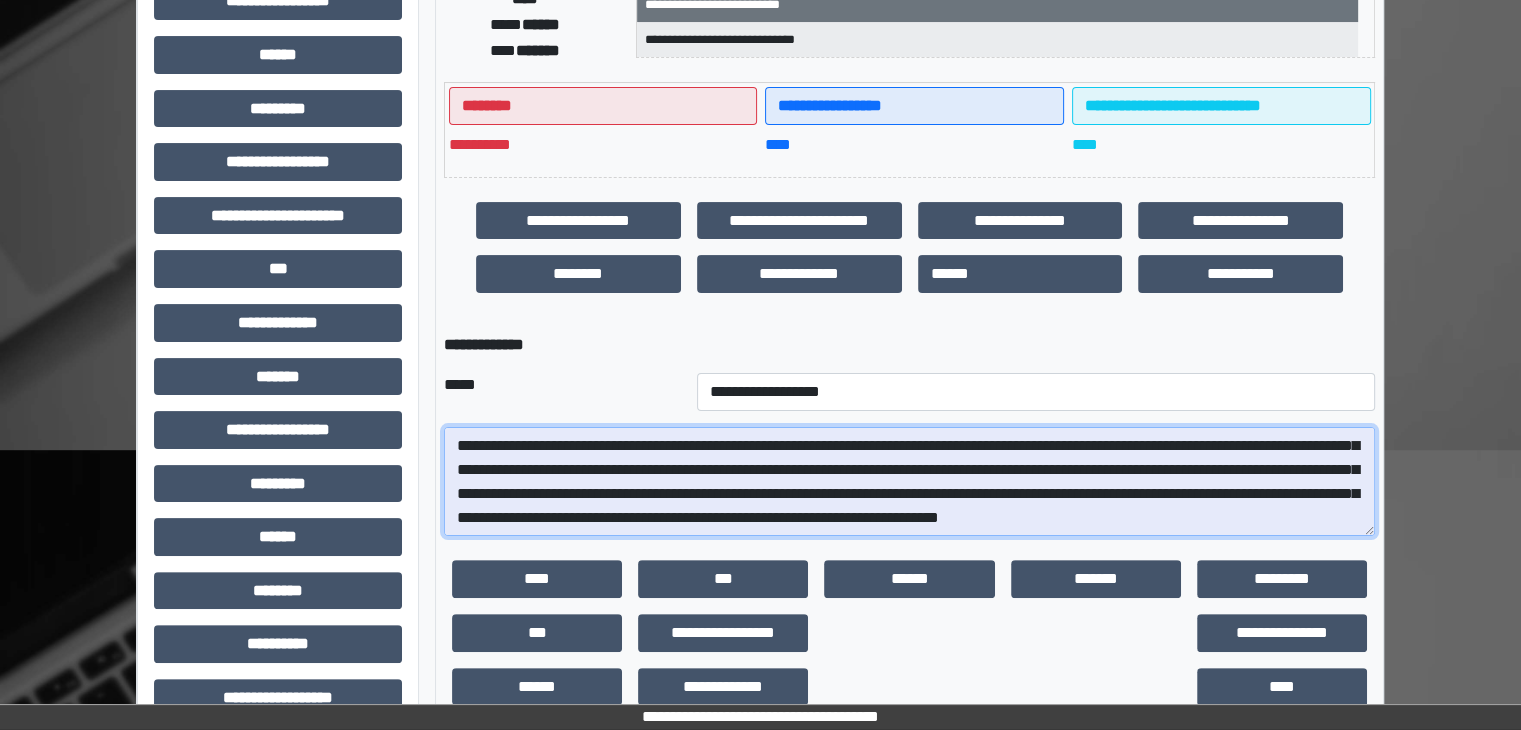 click on "**********" at bounding box center [909, 482] 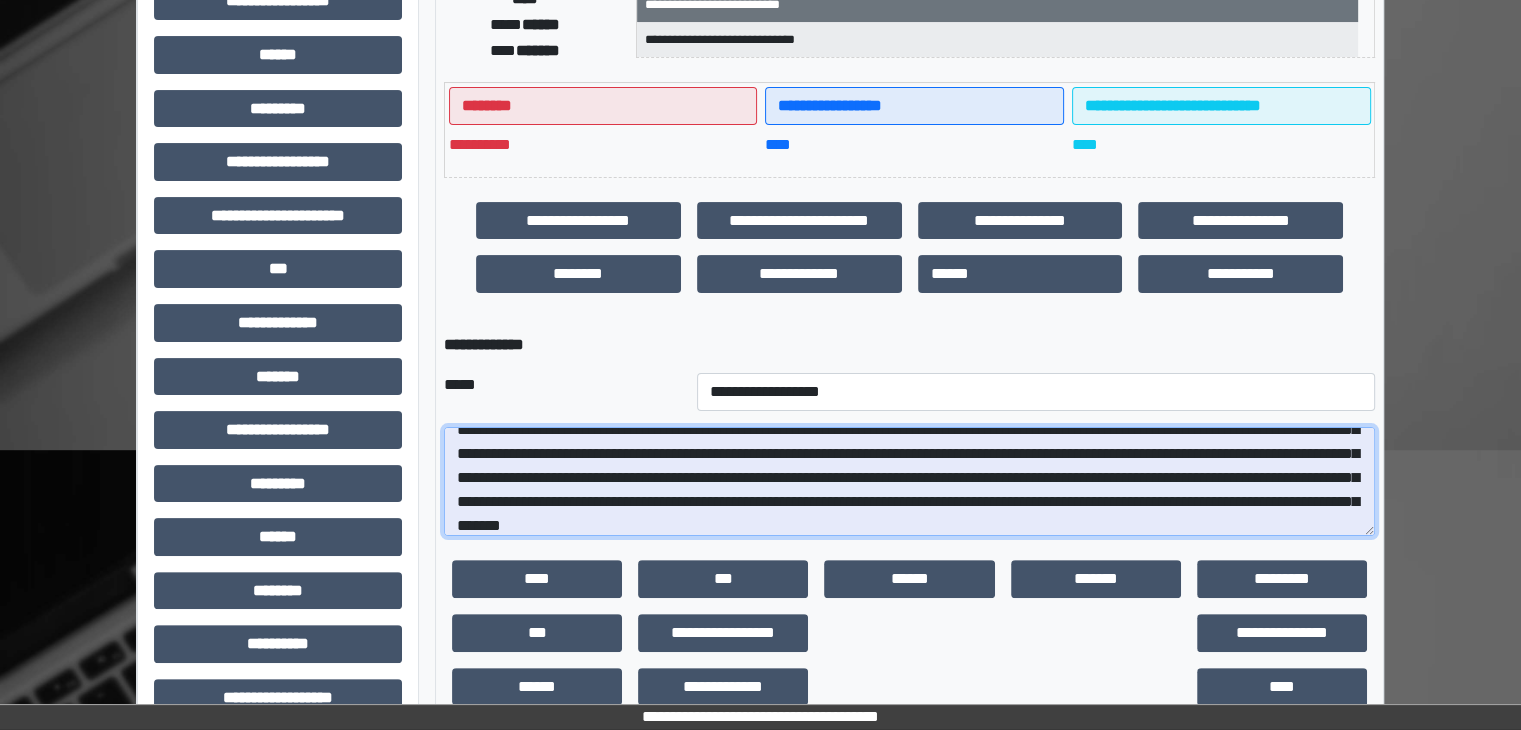 click on "**********" at bounding box center [909, 482] 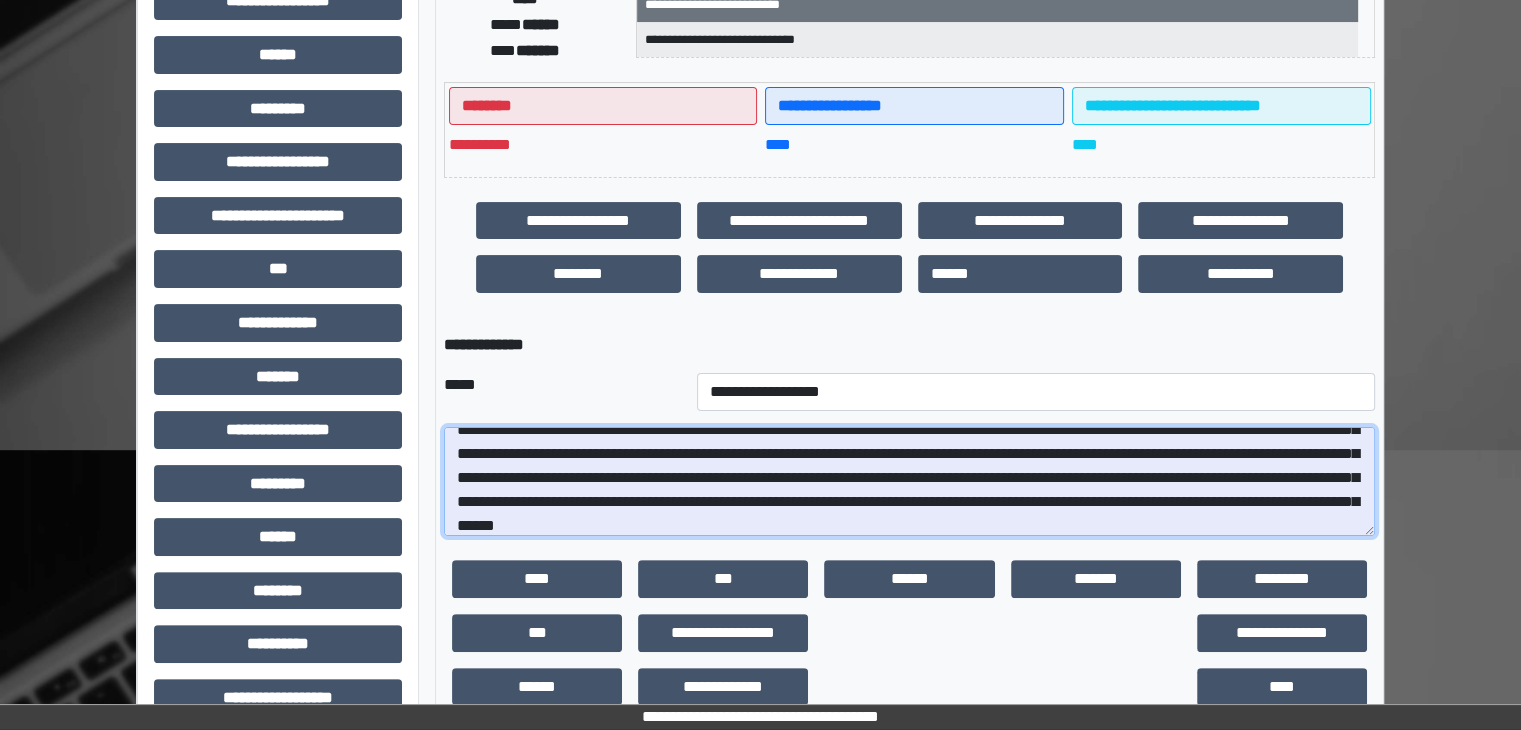 click on "**********" at bounding box center (909, 482) 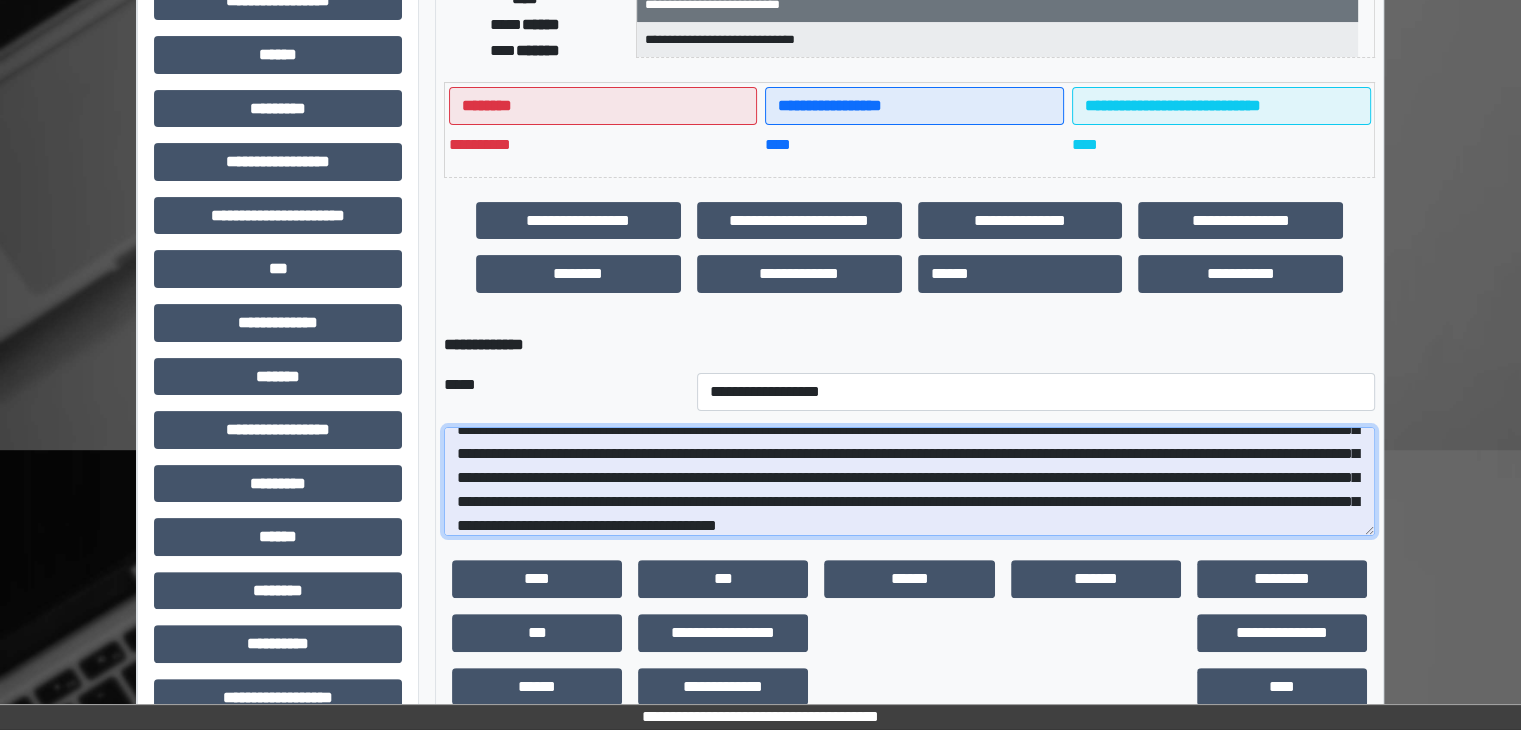 scroll, scrollTop: 72, scrollLeft: 0, axis: vertical 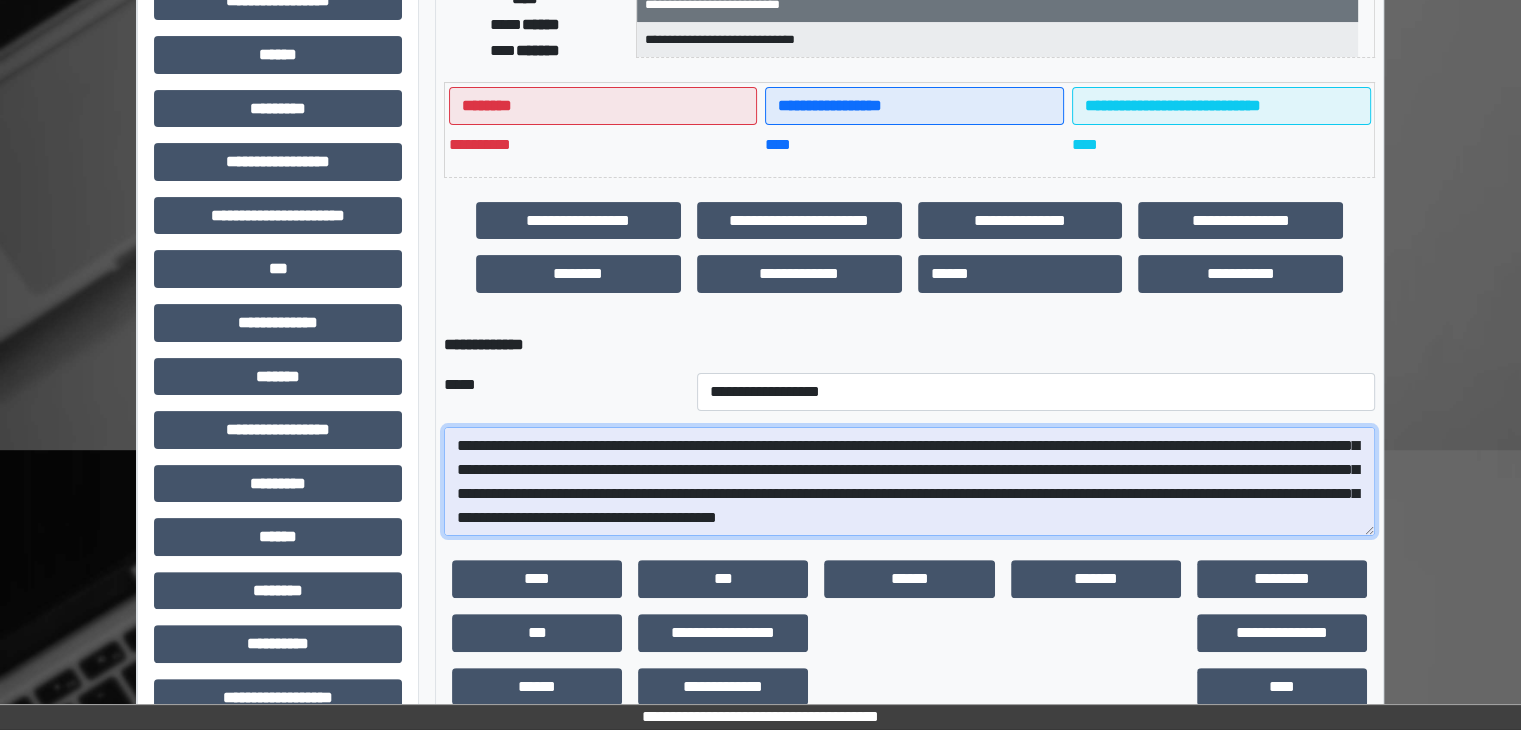 click on "**********" at bounding box center [909, 482] 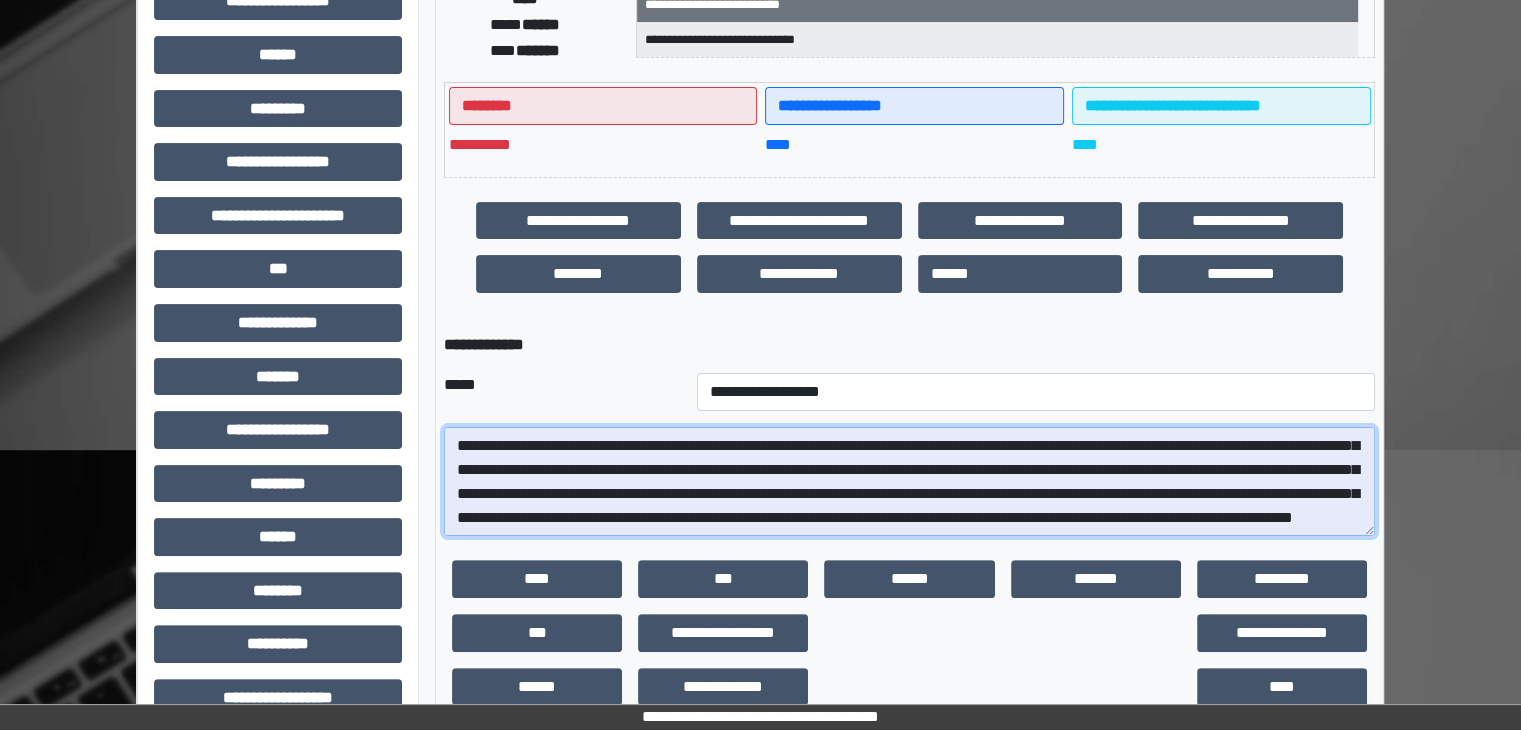 scroll, scrollTop: 88, scrollLeft: 0, axis: vertical 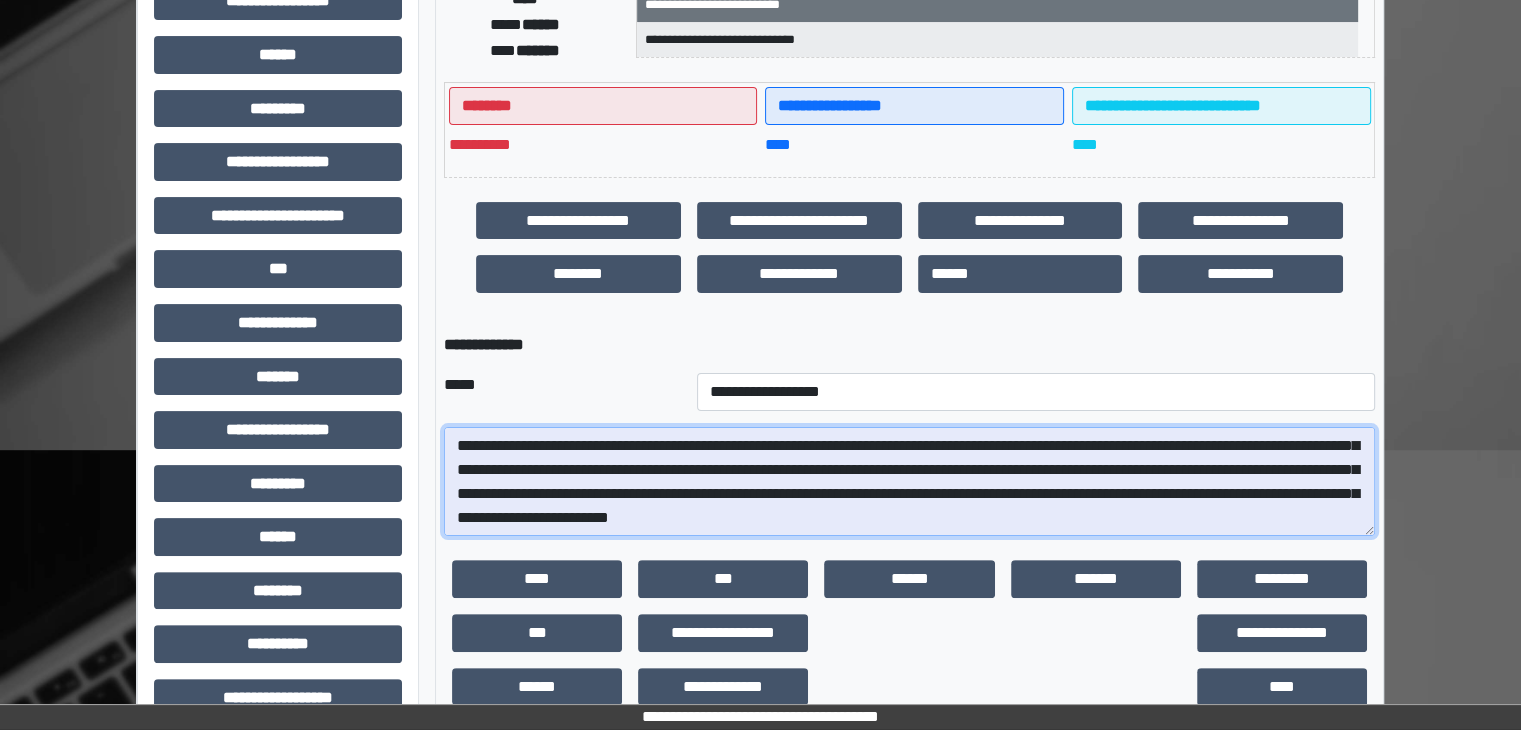 click on "**********" at bounding box center (909, 482) 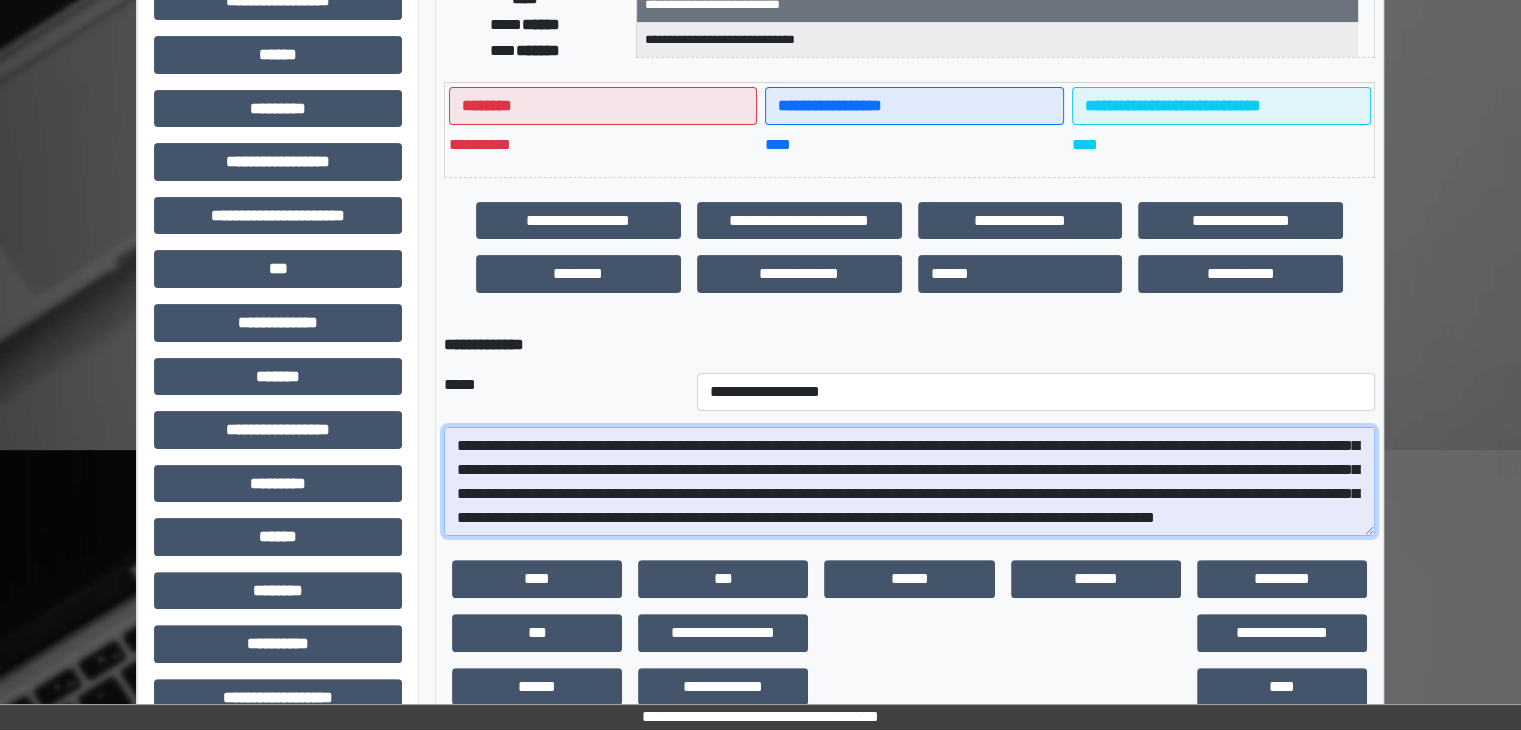 scroll, scrollTop: 112, scrollLeft: 0, axis: vertical 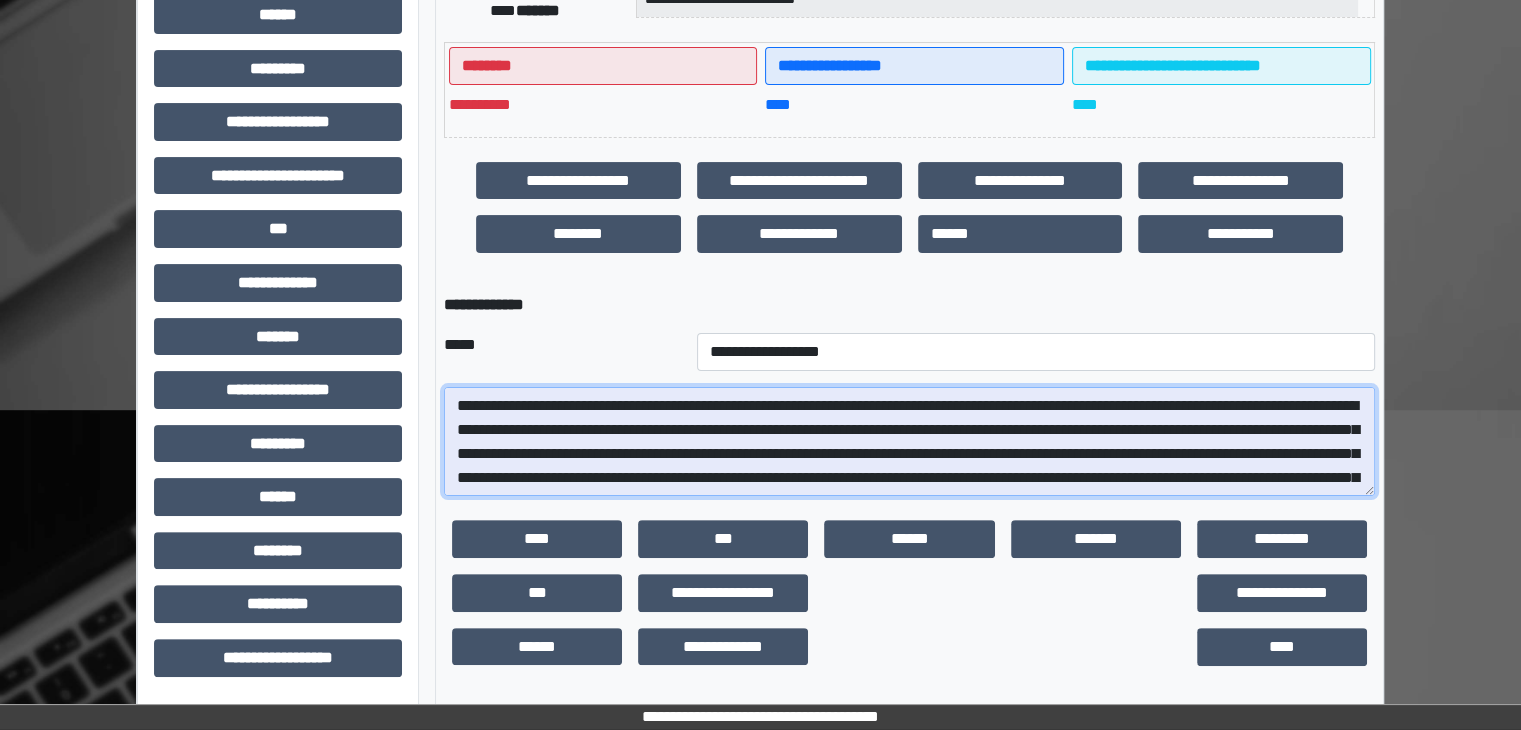click at bounding box center [909, 442] 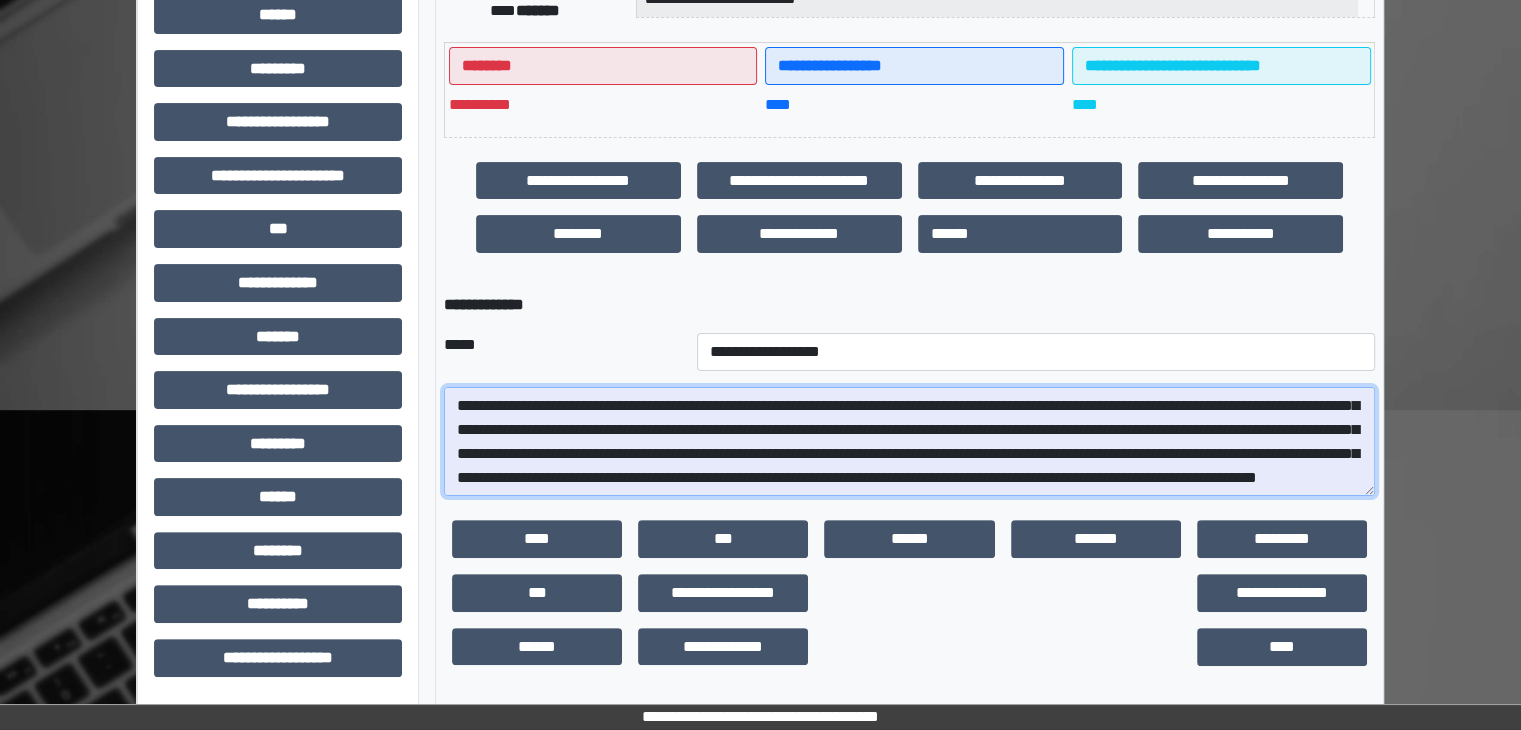 scroll, scrollTop: 120, scrollLeft: 0, axis: vertical 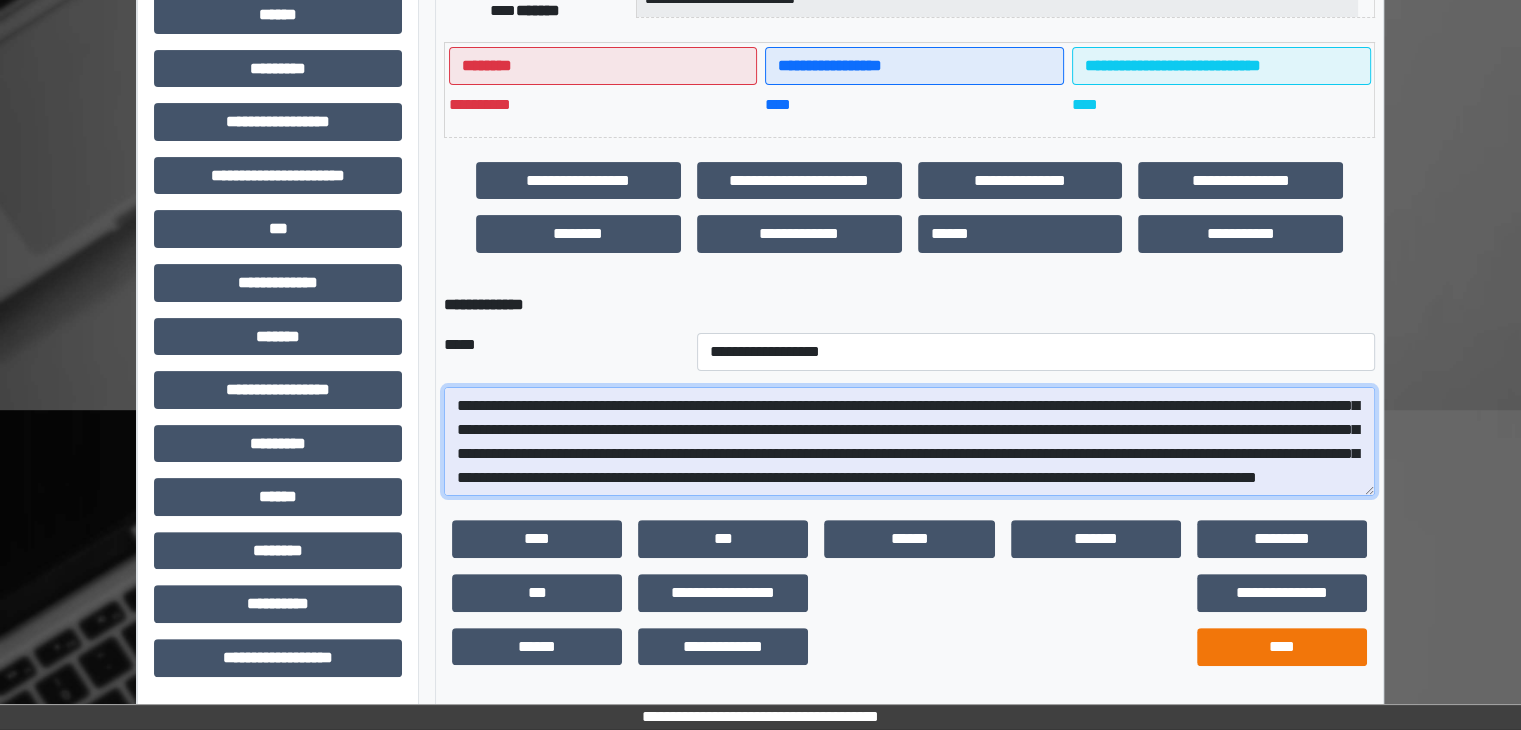 type on "**********" 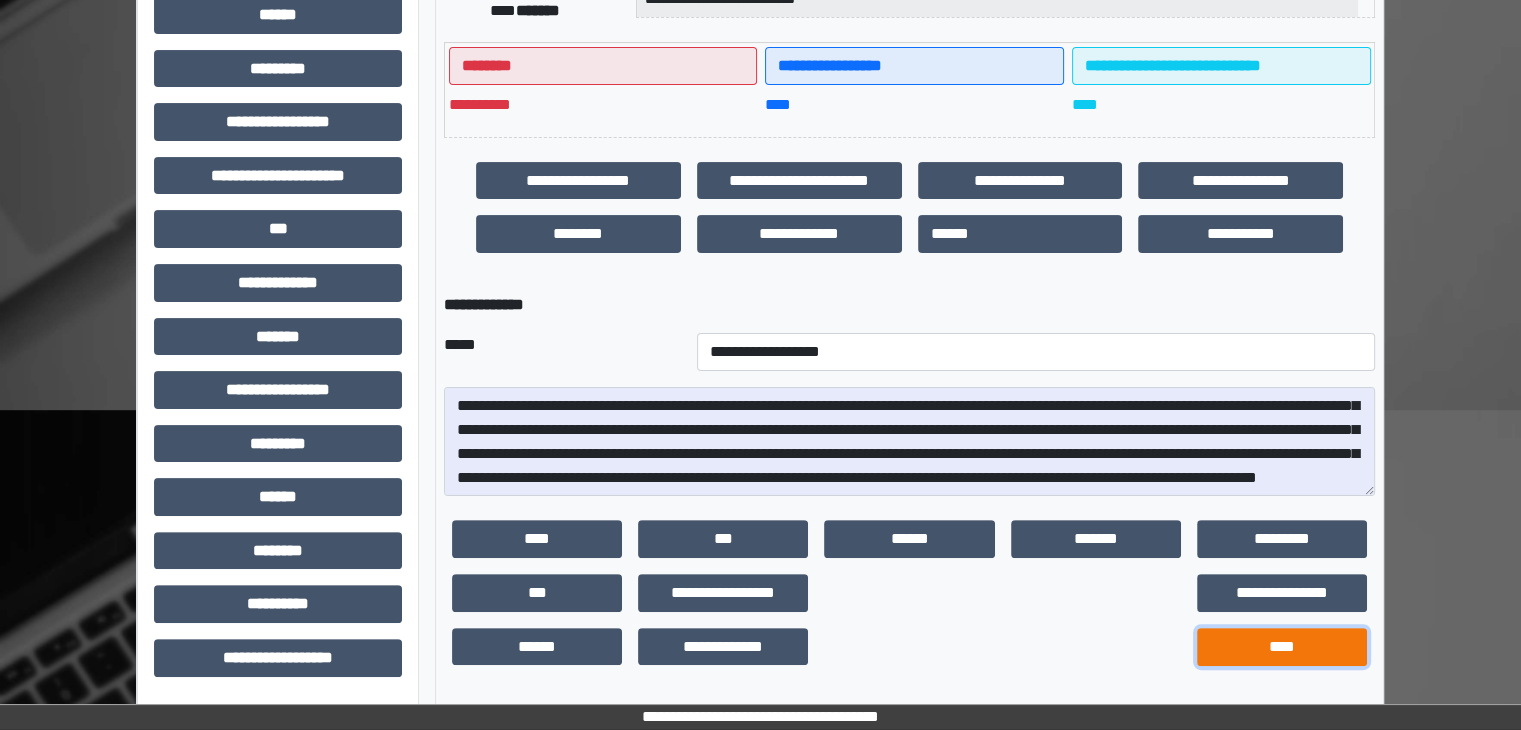 click on "****" at bounding box center [1282, 647] 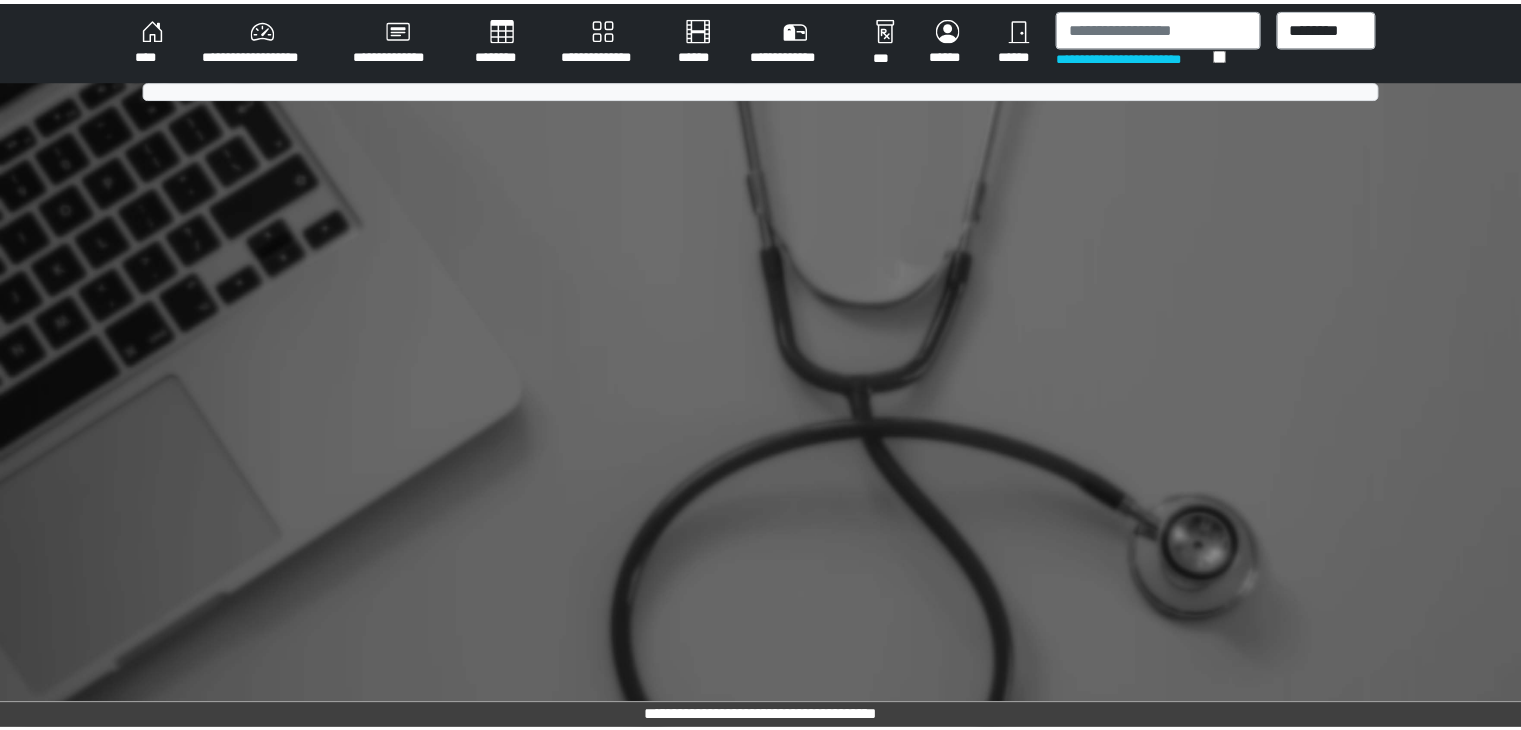 scroll, scrollTop: 0, scrollLeft: 0, axis: both 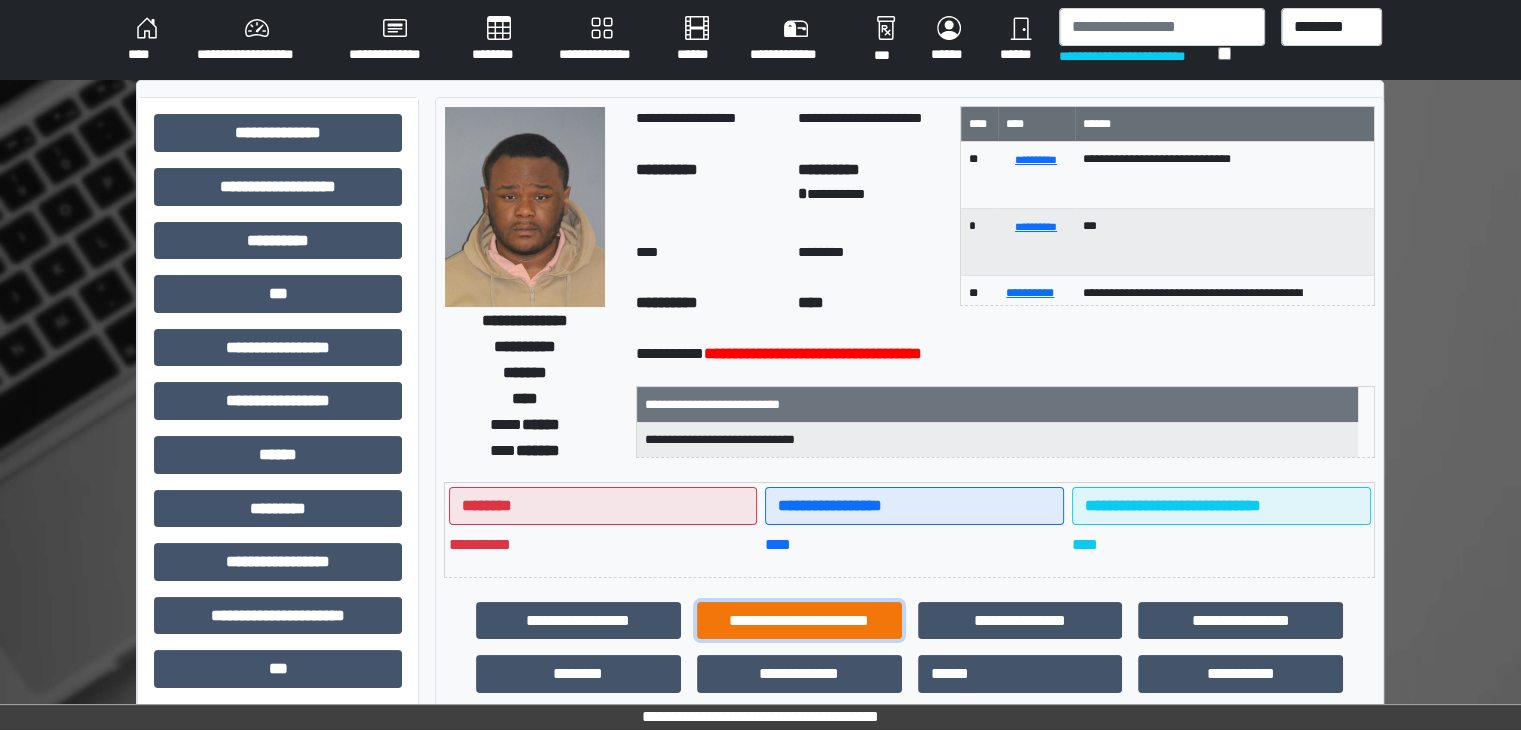 click on "**********" at bounding box center (799, 621) 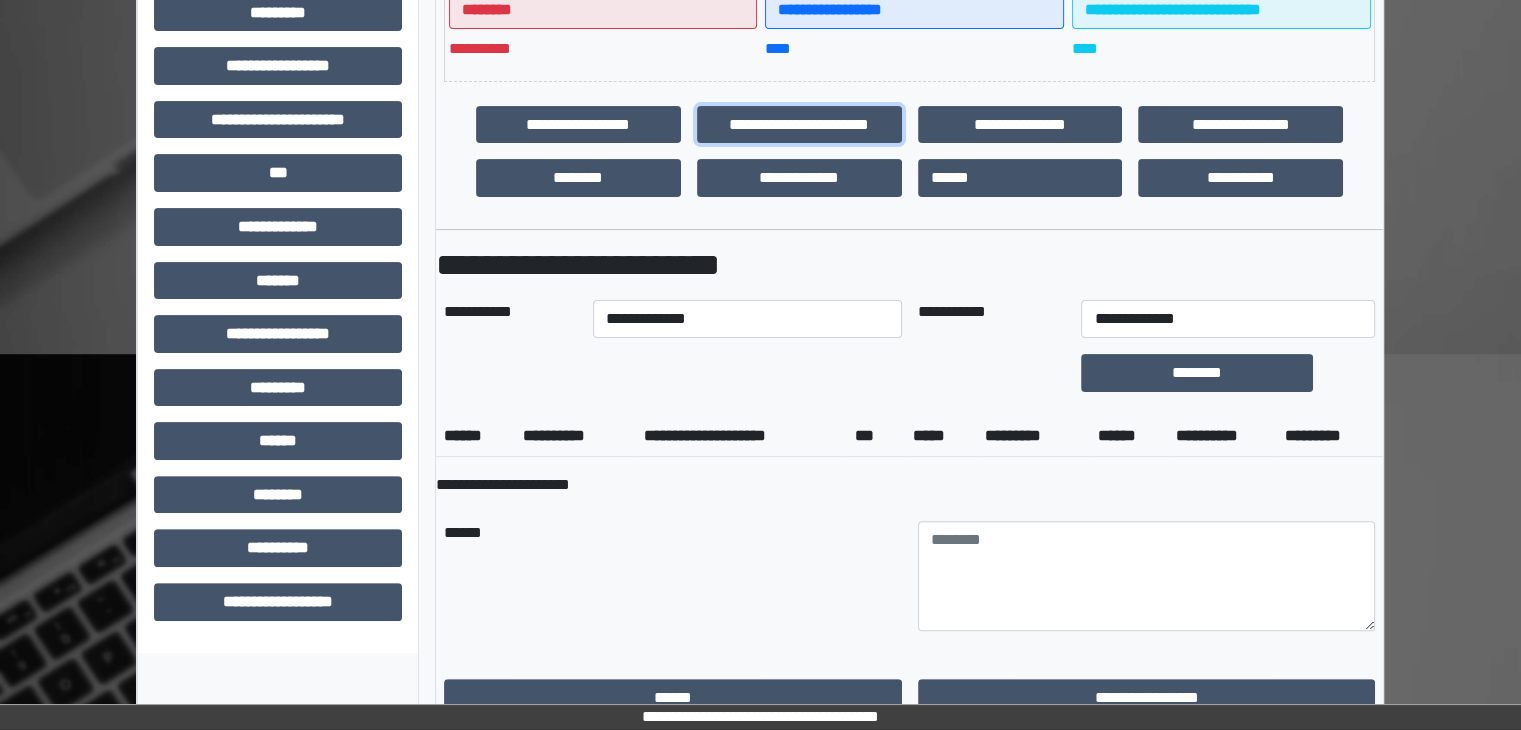 scroll, scrollTop: 500, scrollLeft: 0, axis: vertical 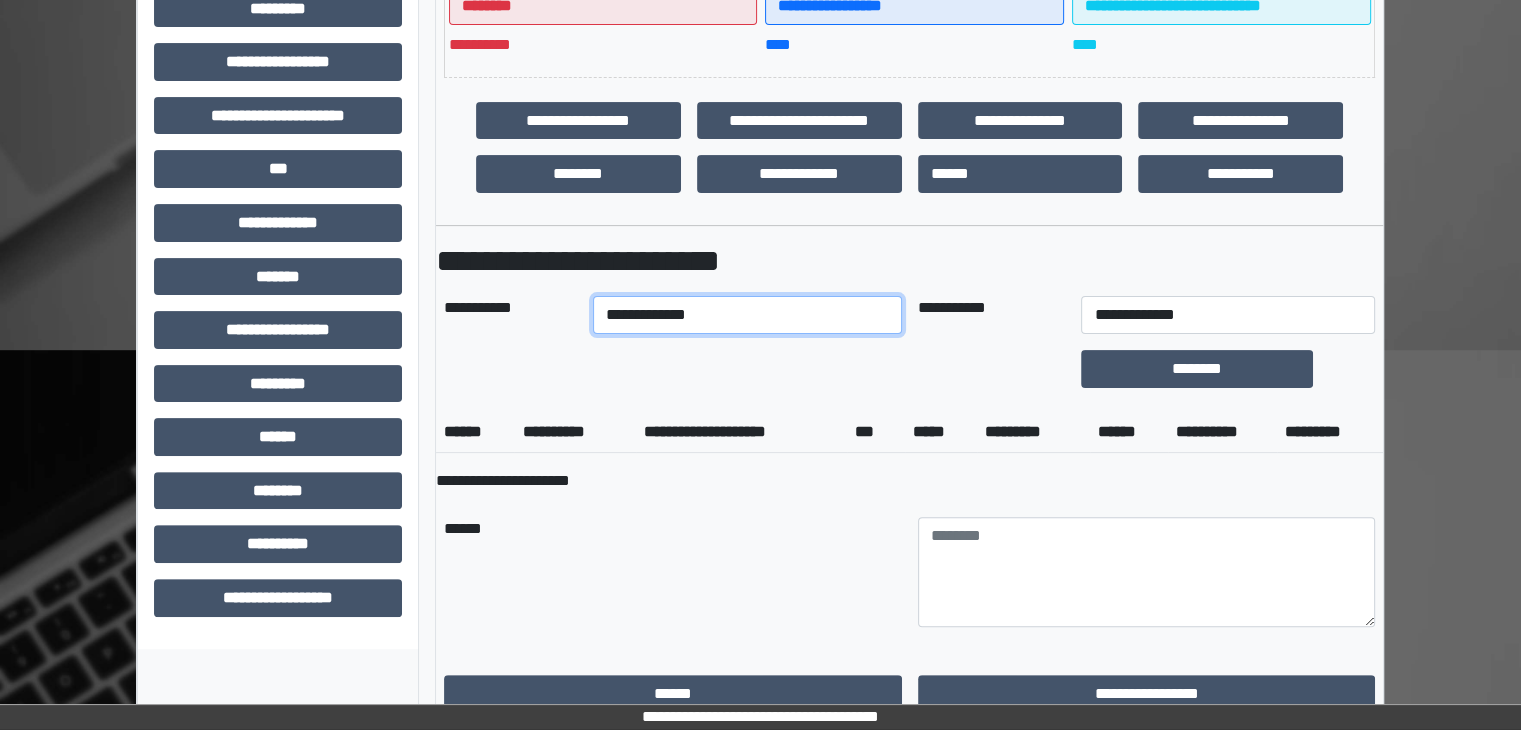 click on "**********" at bounding box center [747, 315] 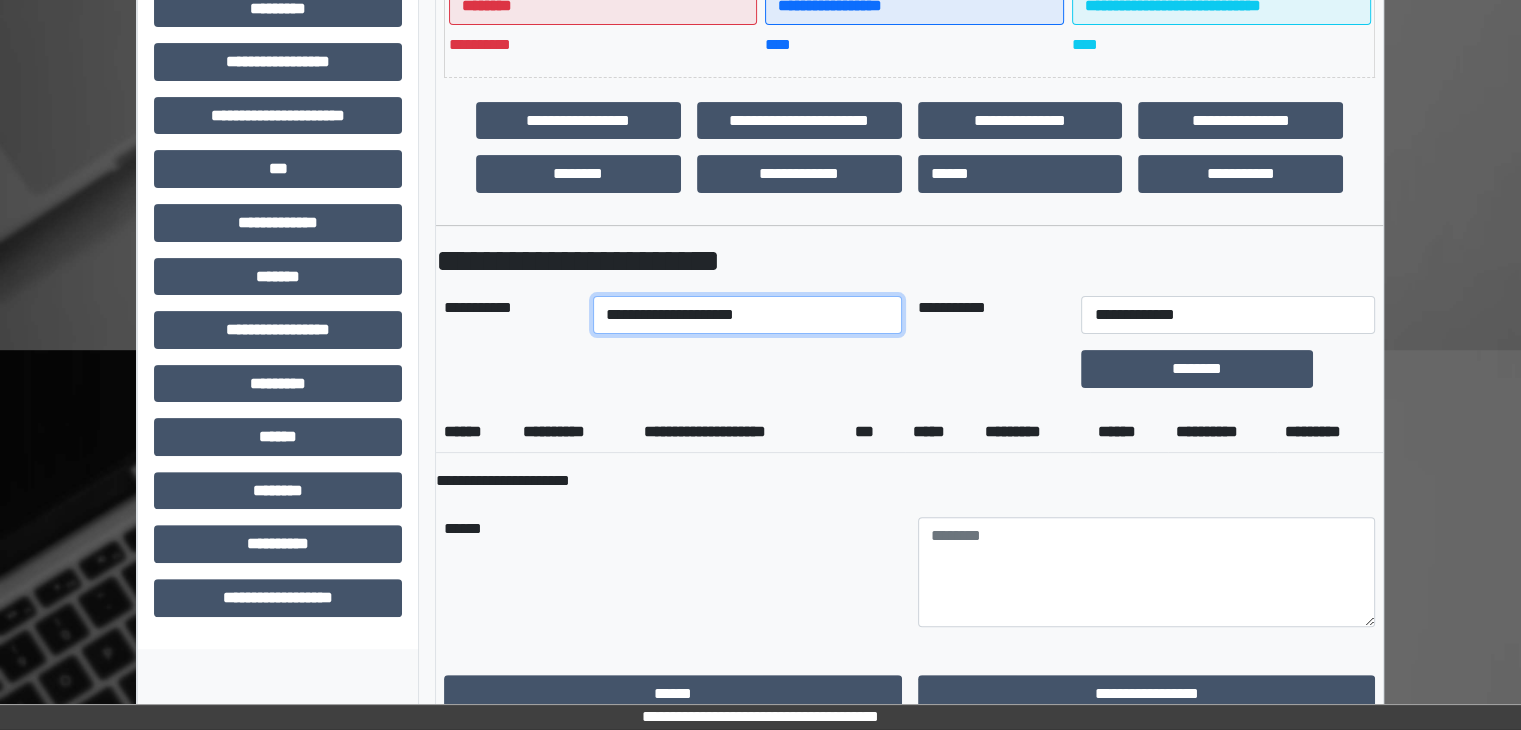 click on "**********" at bounding box center (747, 315) 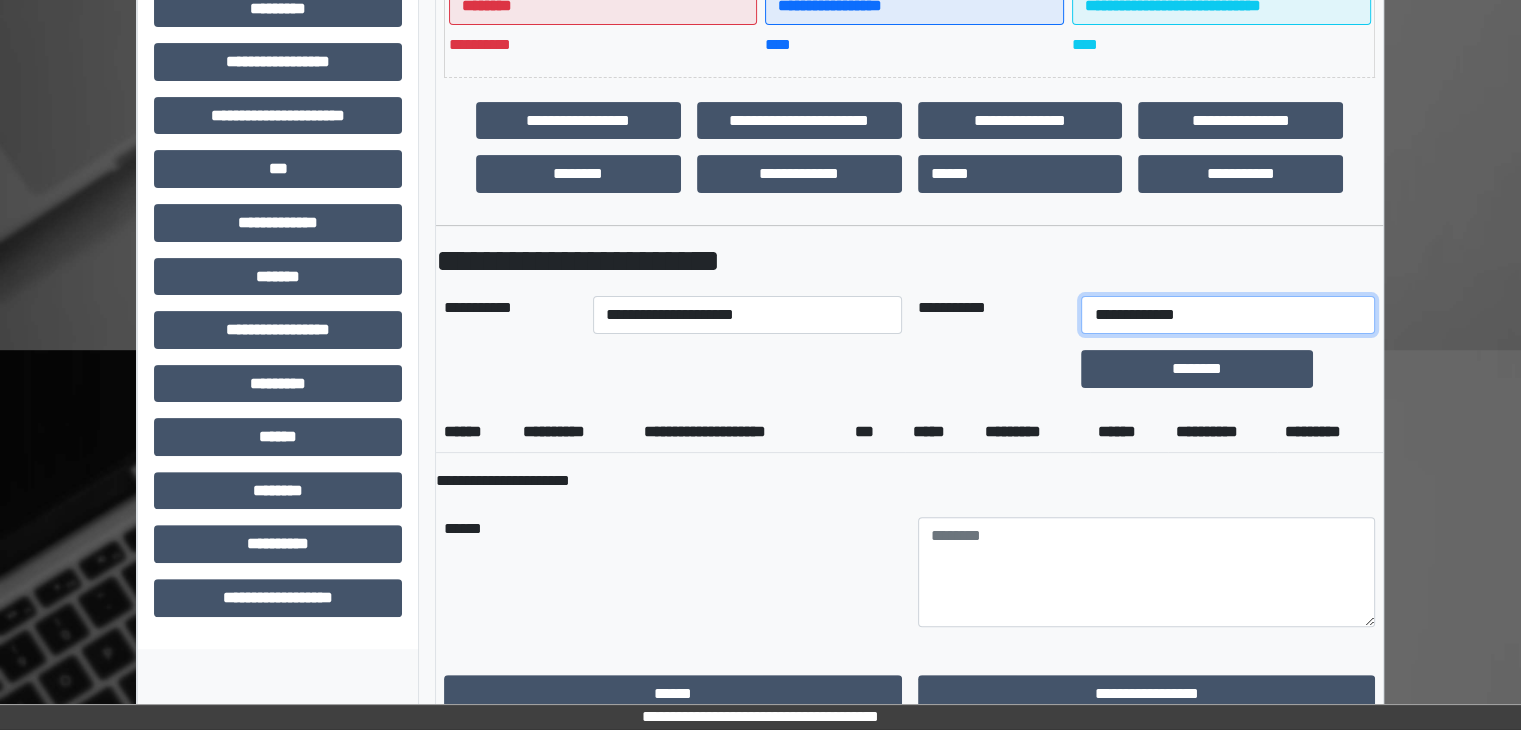 click on "**********" at bounding box center (1227, 315) 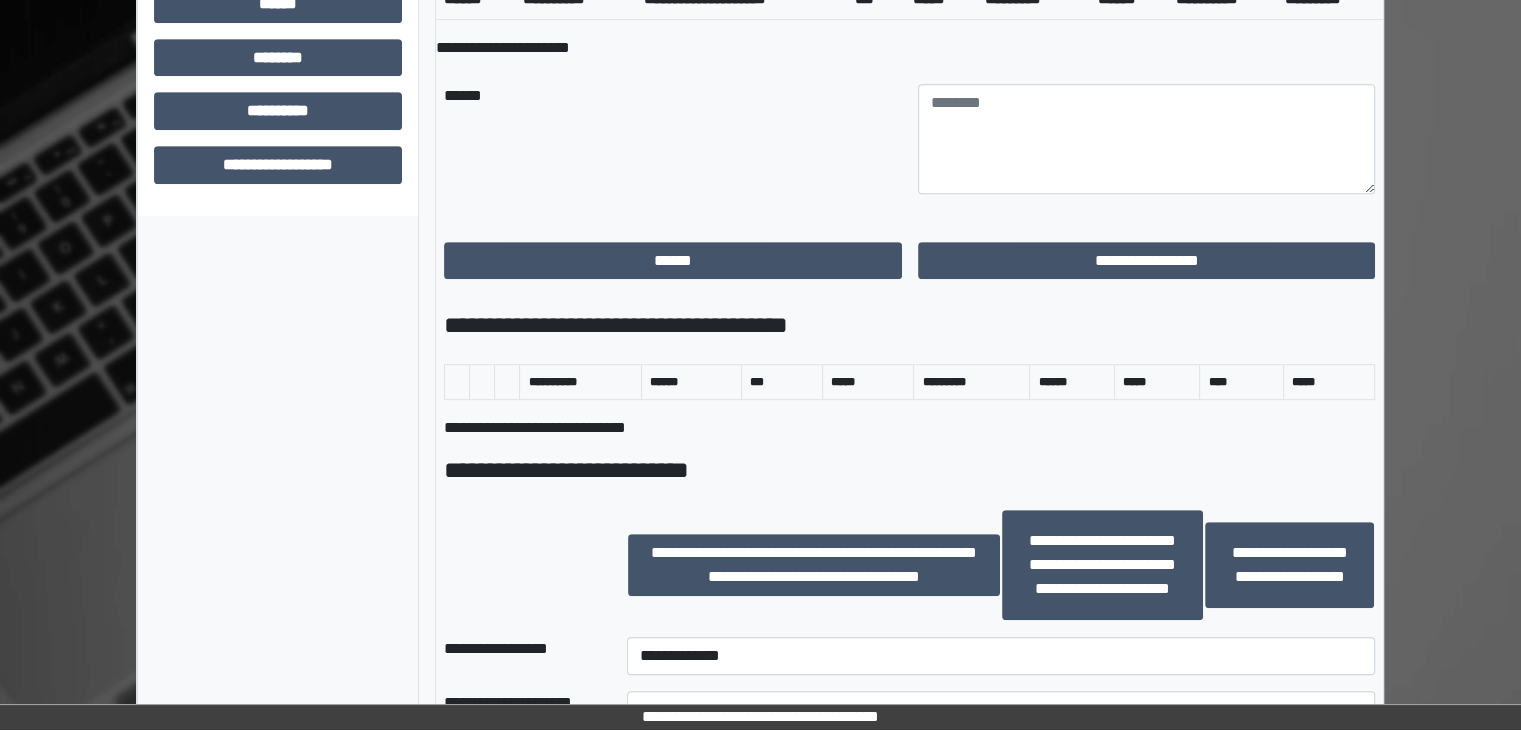 scroll, scrollTop: 1100, scrollLeft: 0, axis: vertical 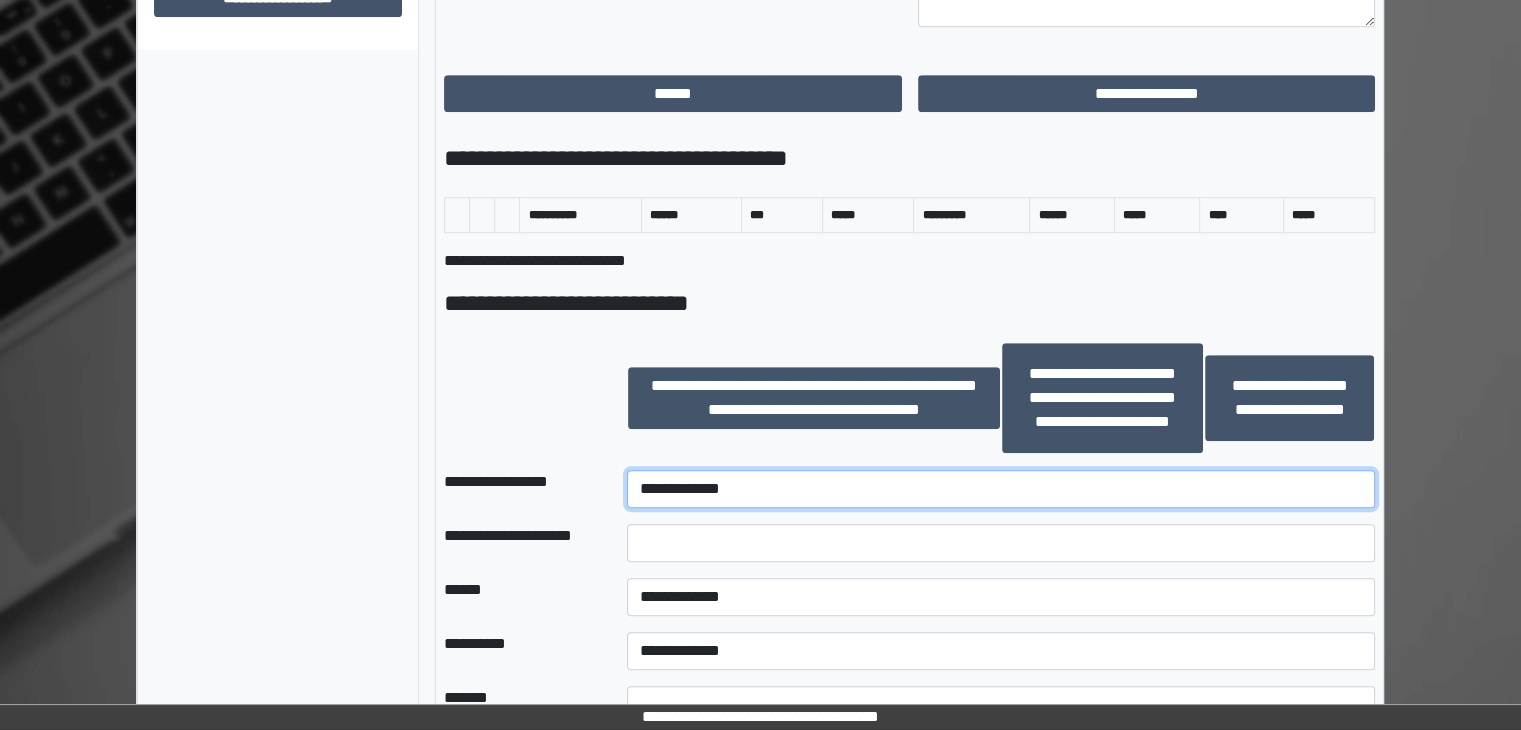 click on "**********" at bounding box center (1001, 489) 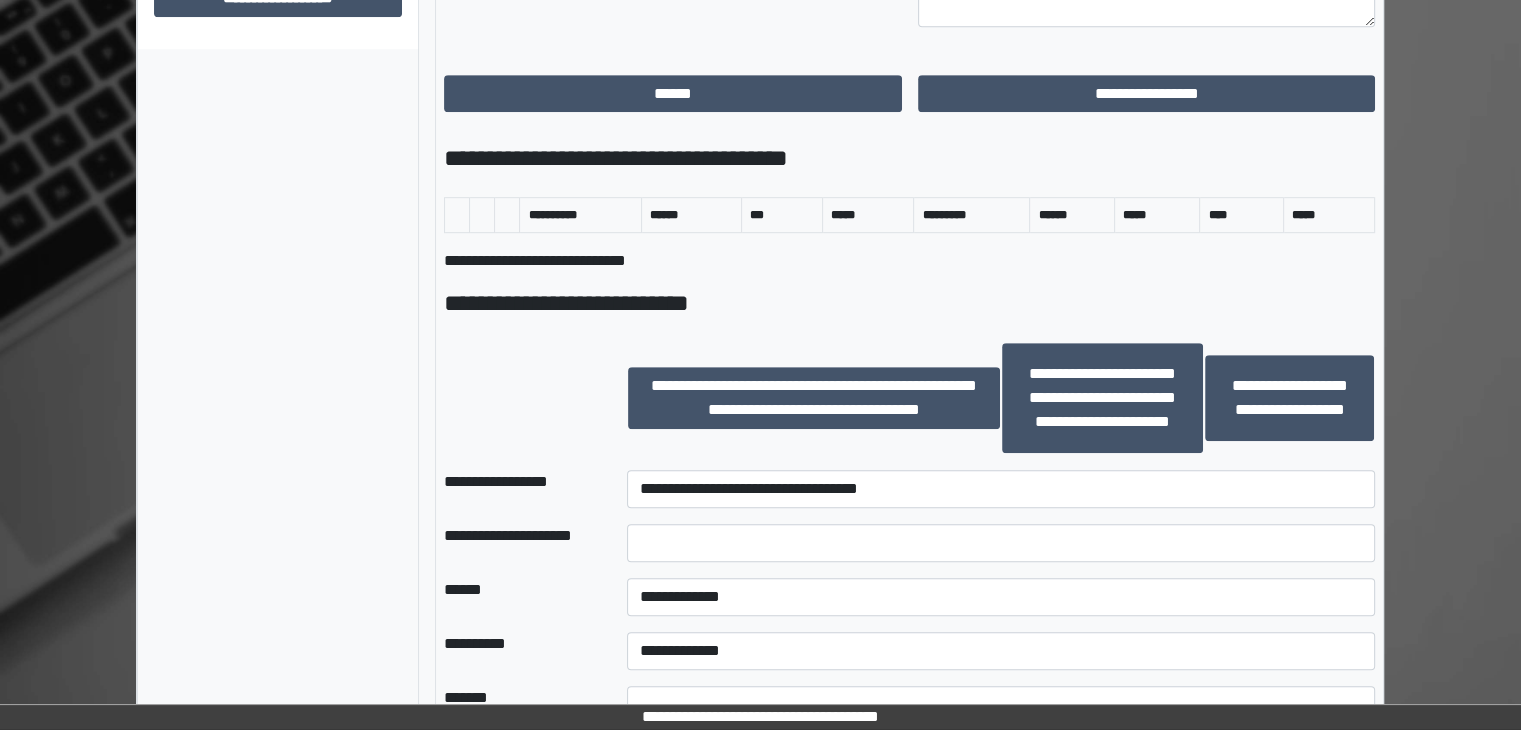 click on "**********" at bounding box center [278, 31] 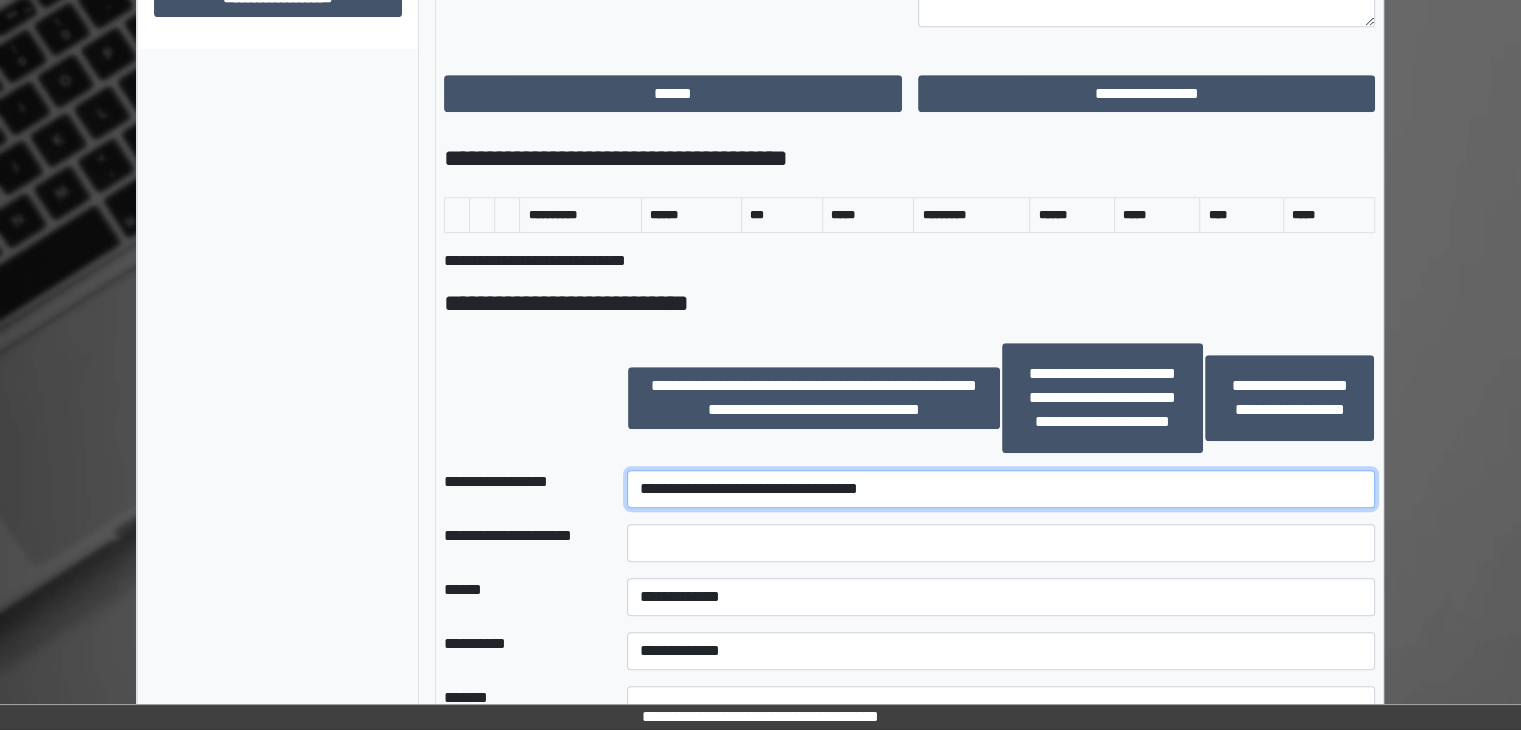 click on "**********" at bounding box center (1001, 489) 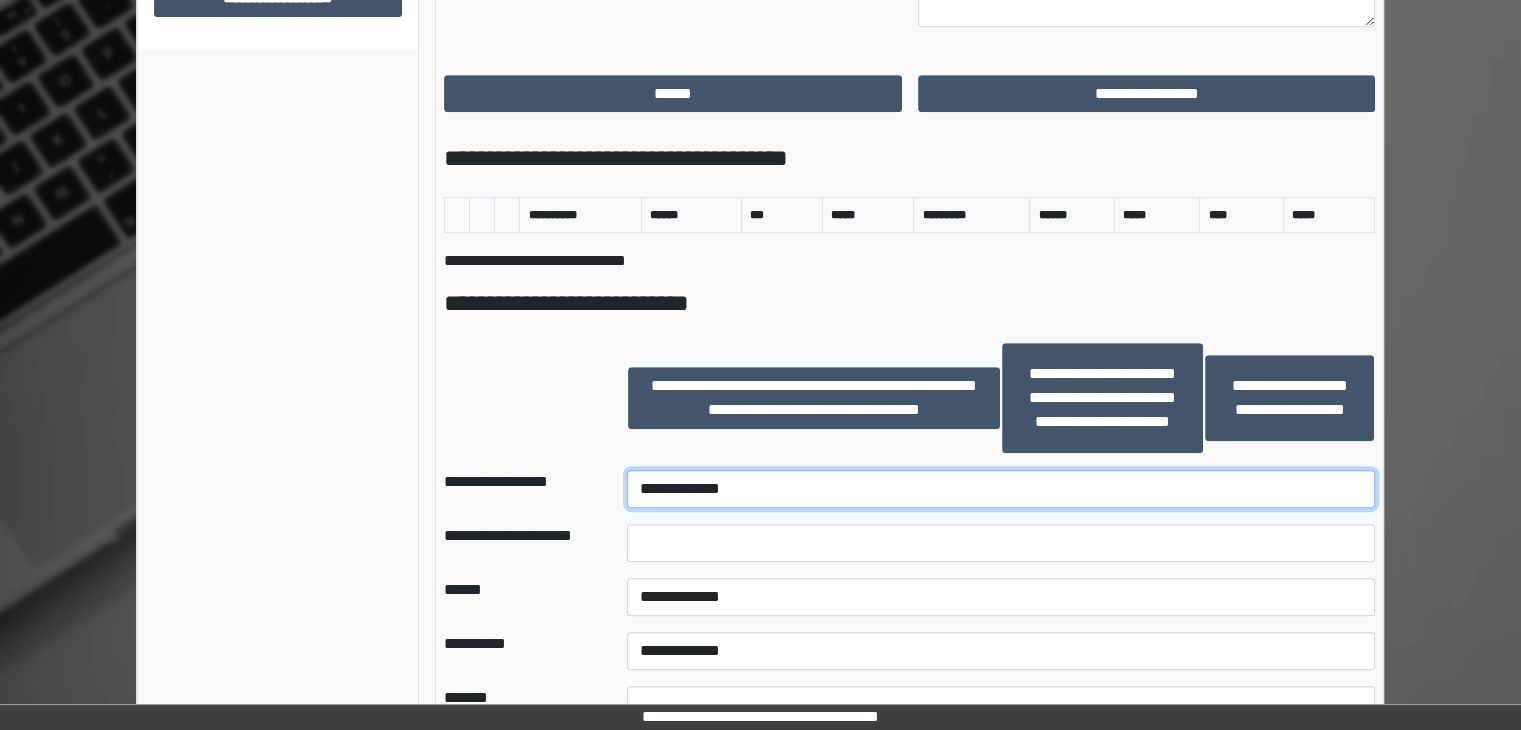 click on "**********" at bounding box center (1001, 489) 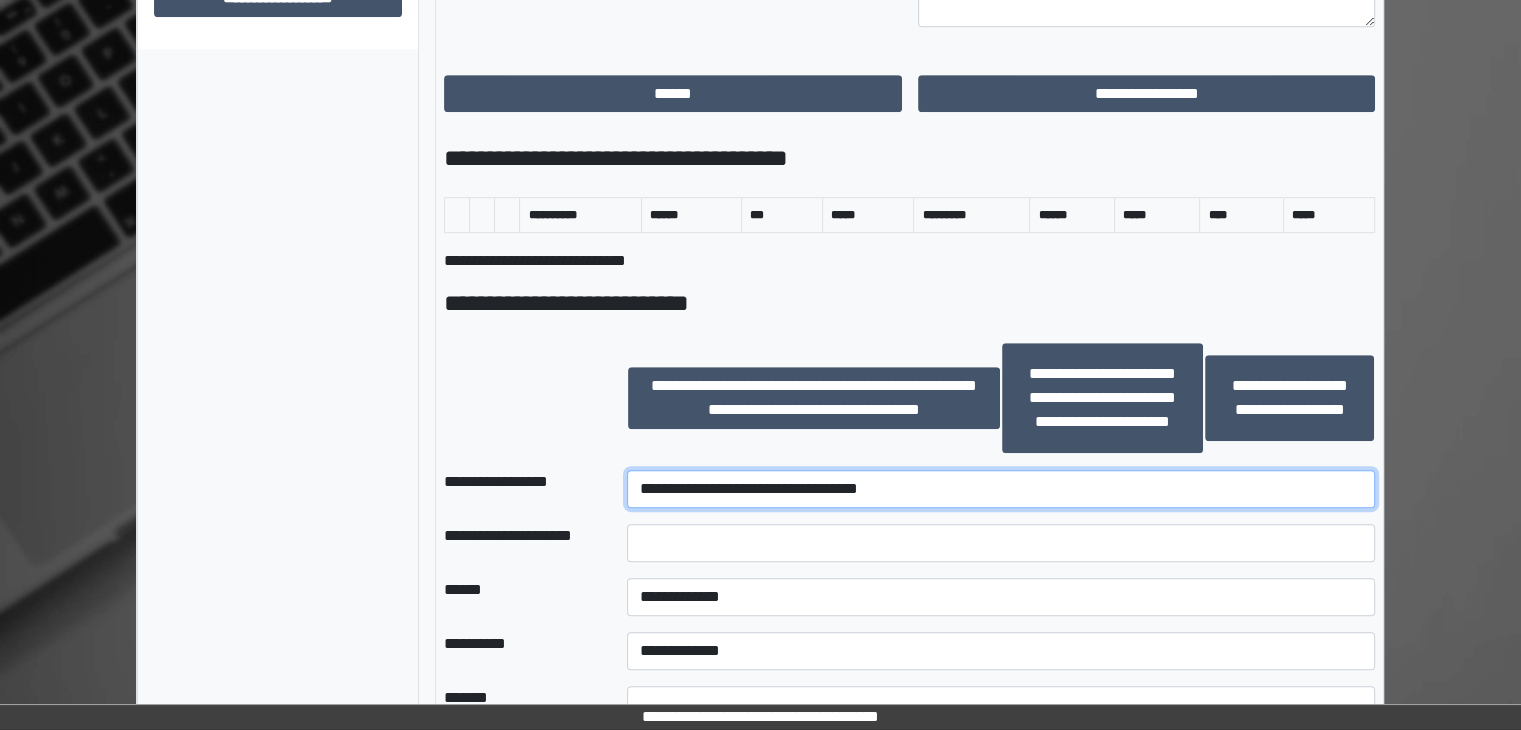 click on "**********" at bounding box center (1001, 489) 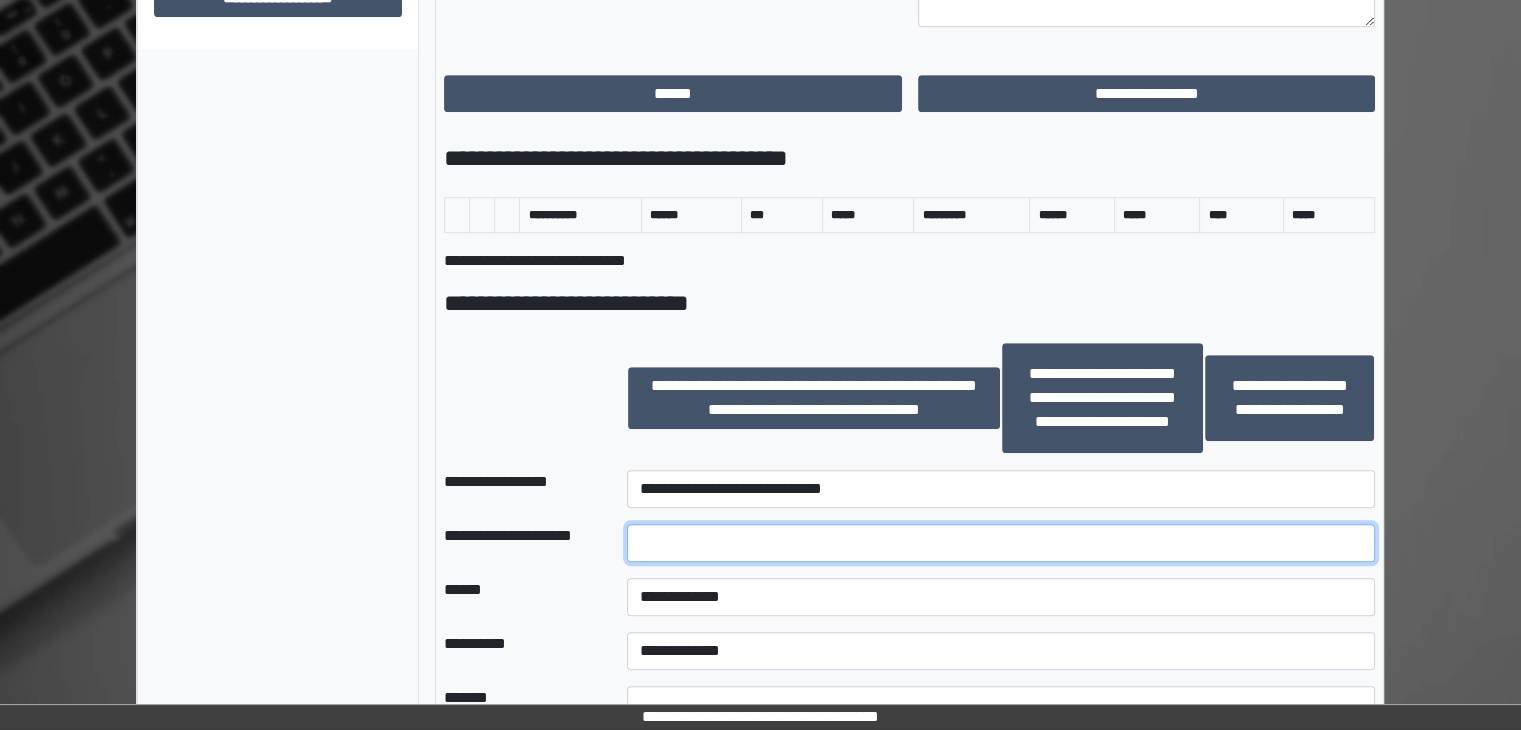 click at bounding box center (1001, 543) 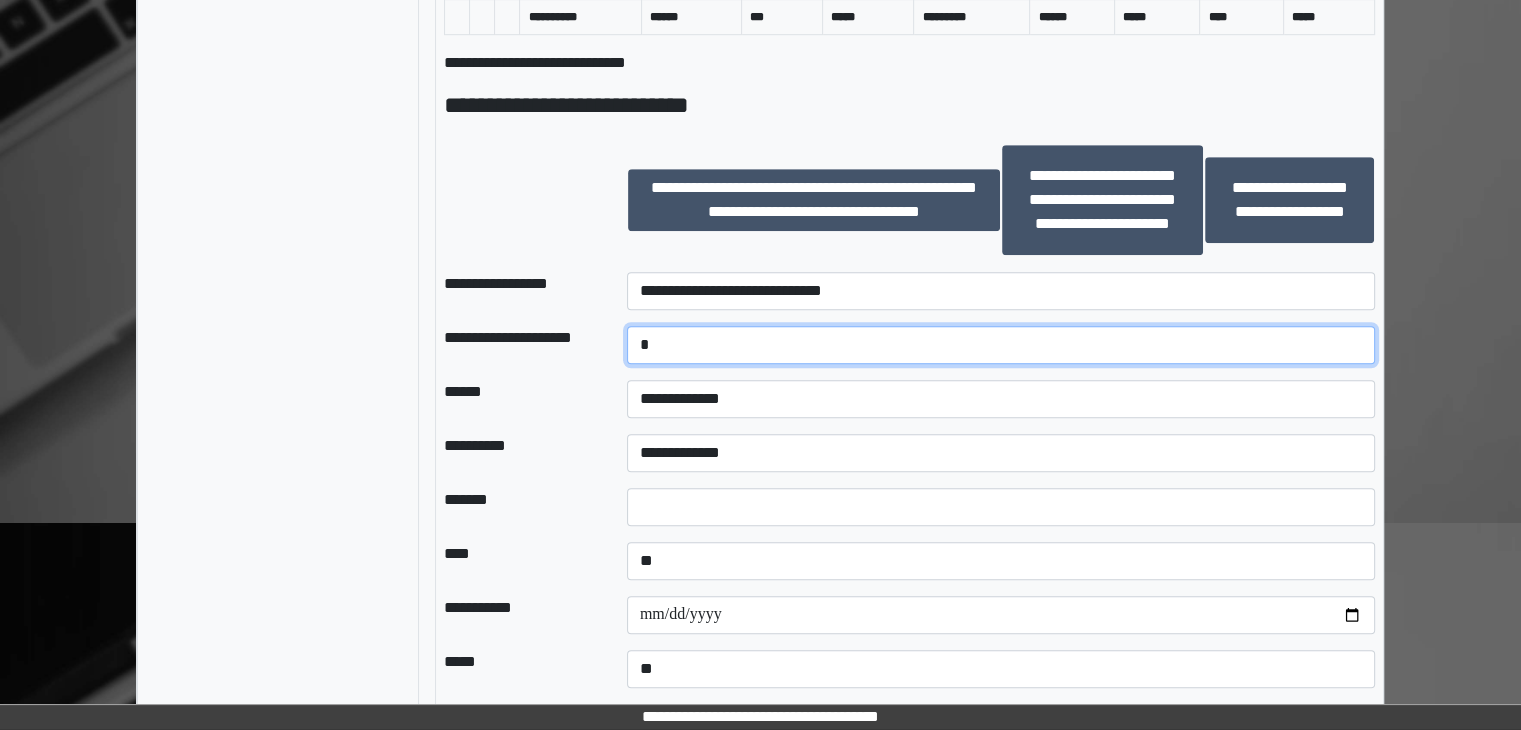 scroll, scrollTop: 1300, scrollLeft: 0, axis: vertical 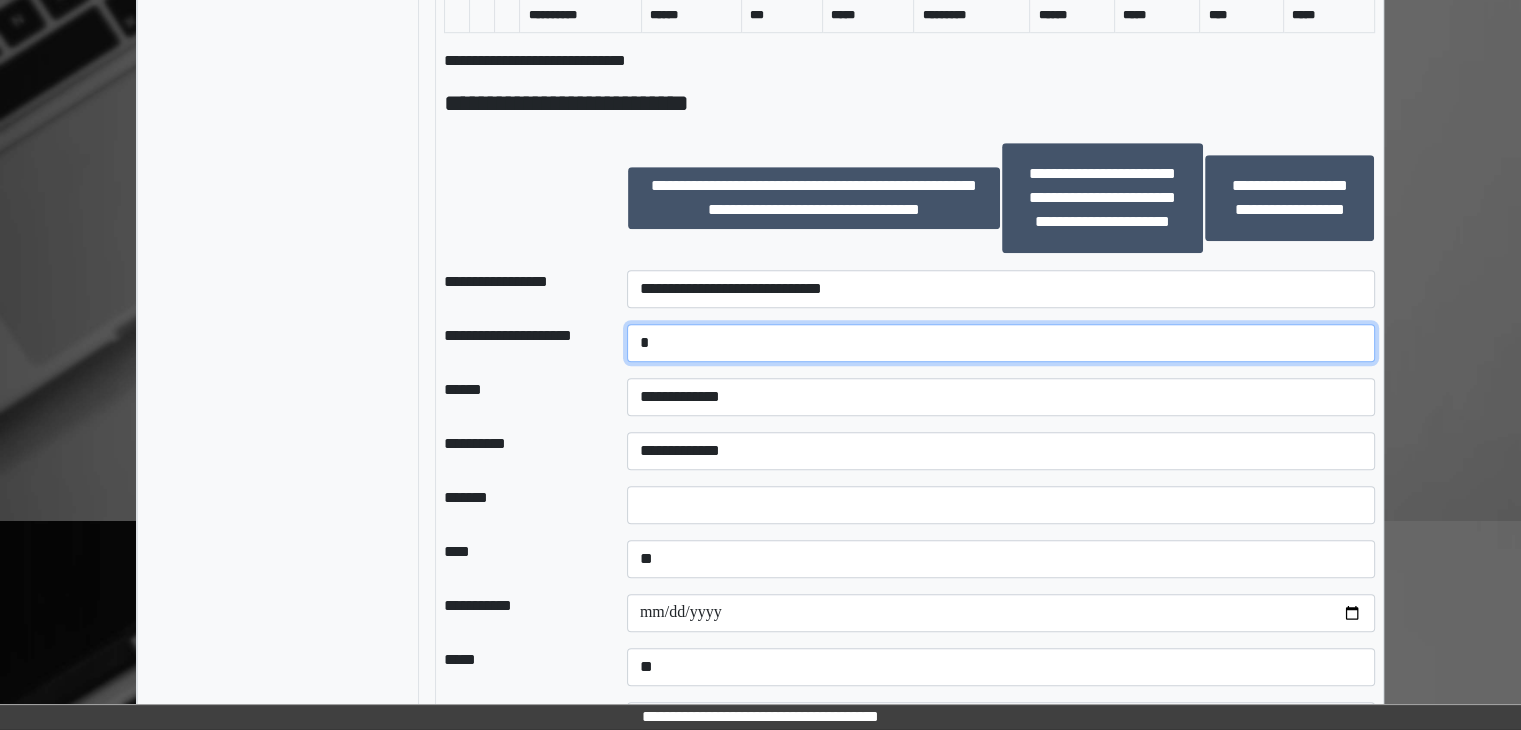 type on "*" 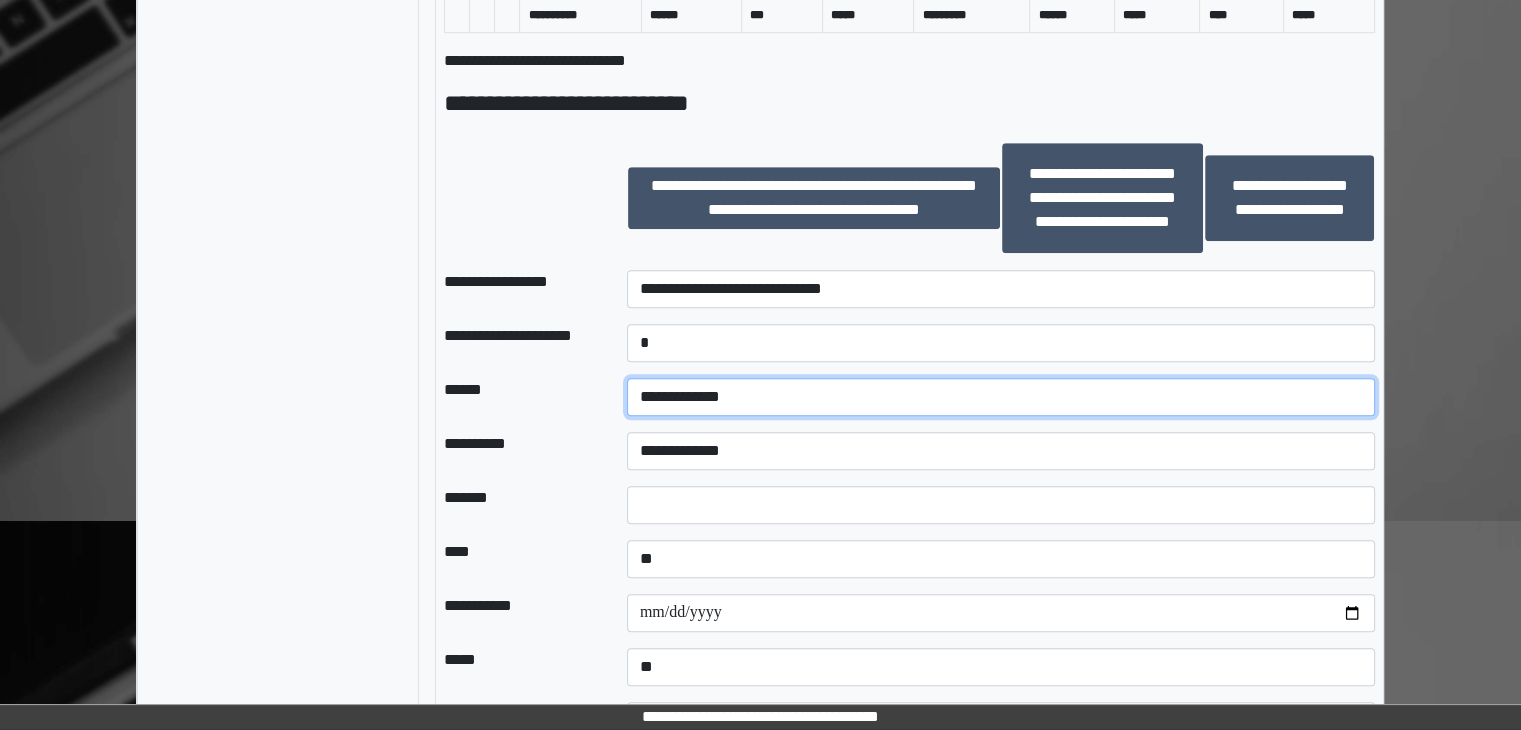 click on "**********" at bounding box center (1001, 397) 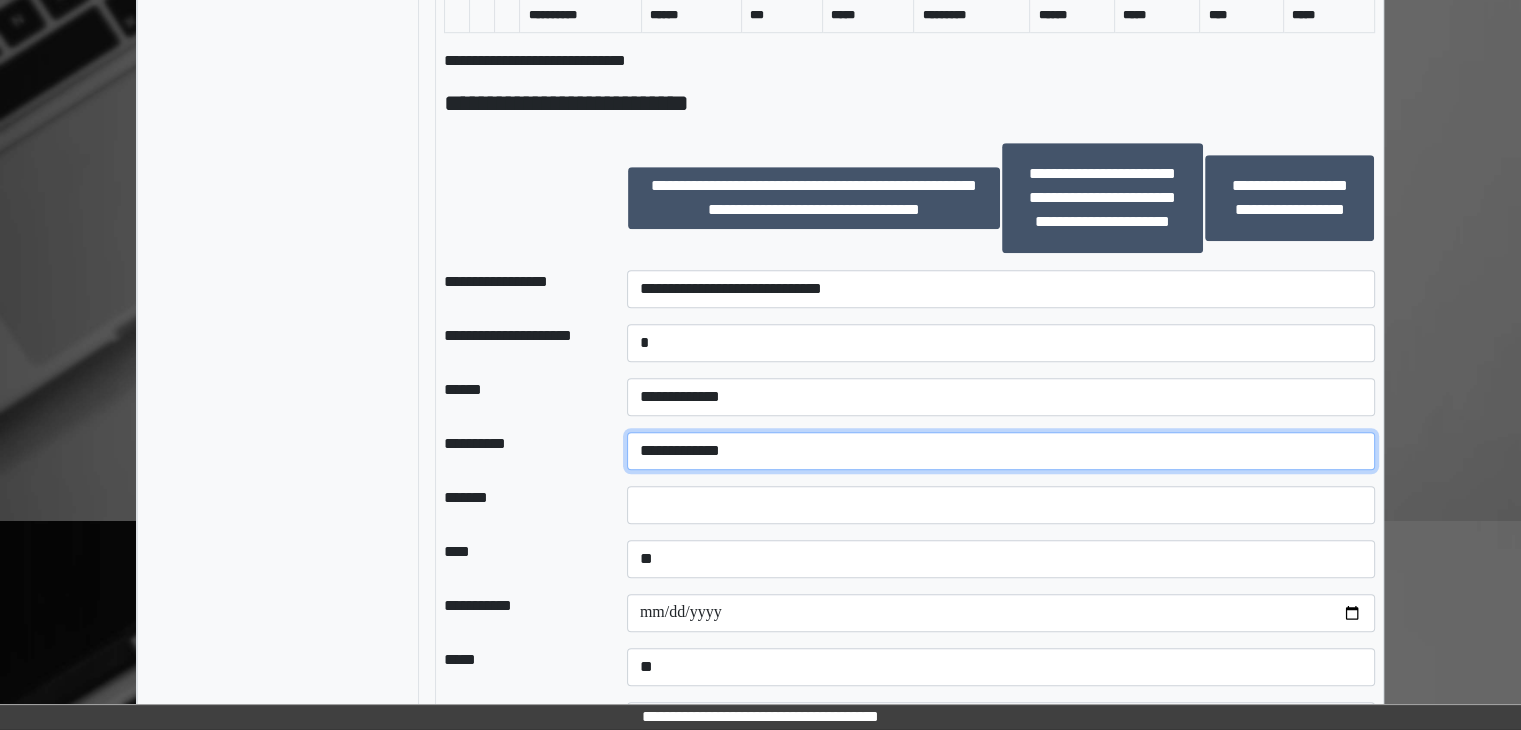 click on "**********" at bounding box center (1001, 451) 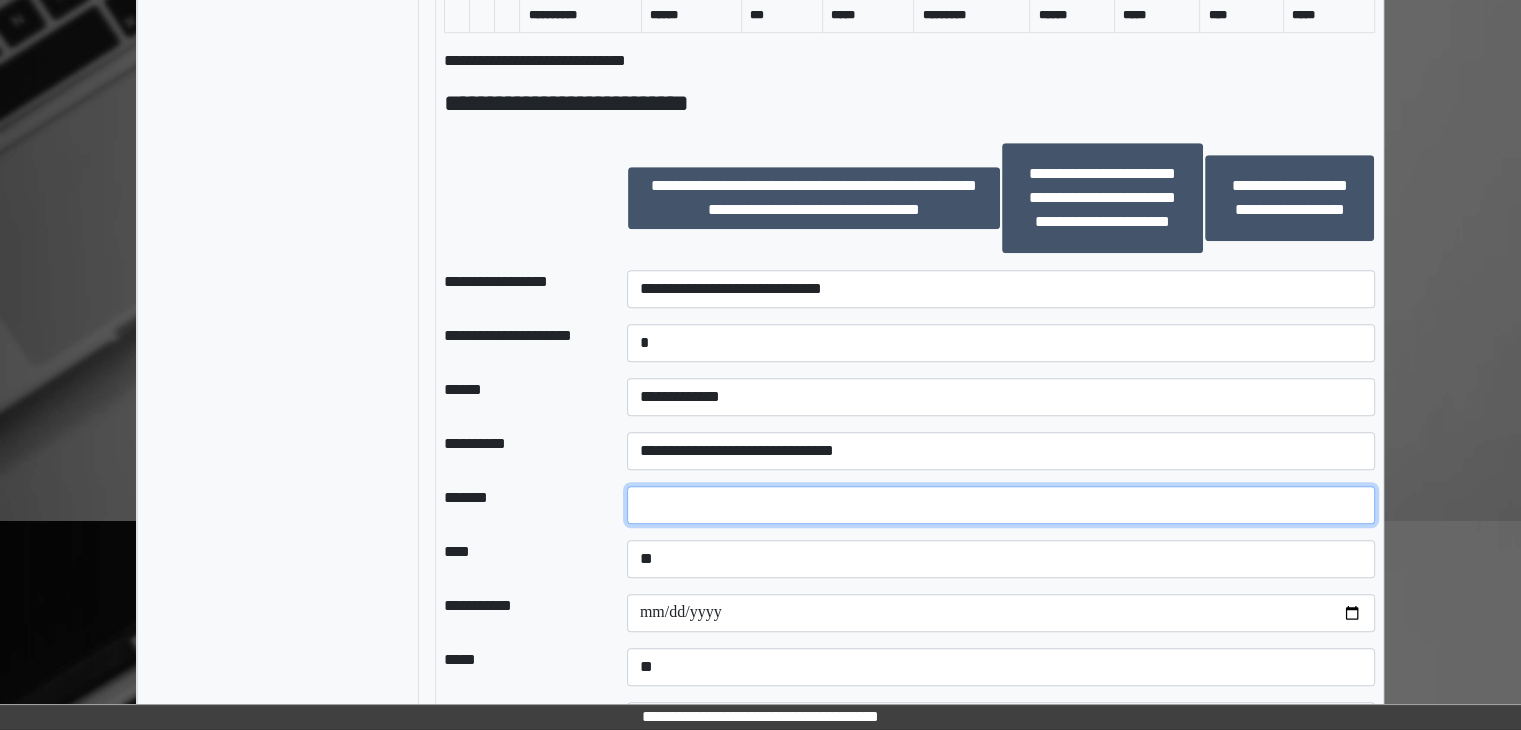 click at bounding box center [1001, 505] 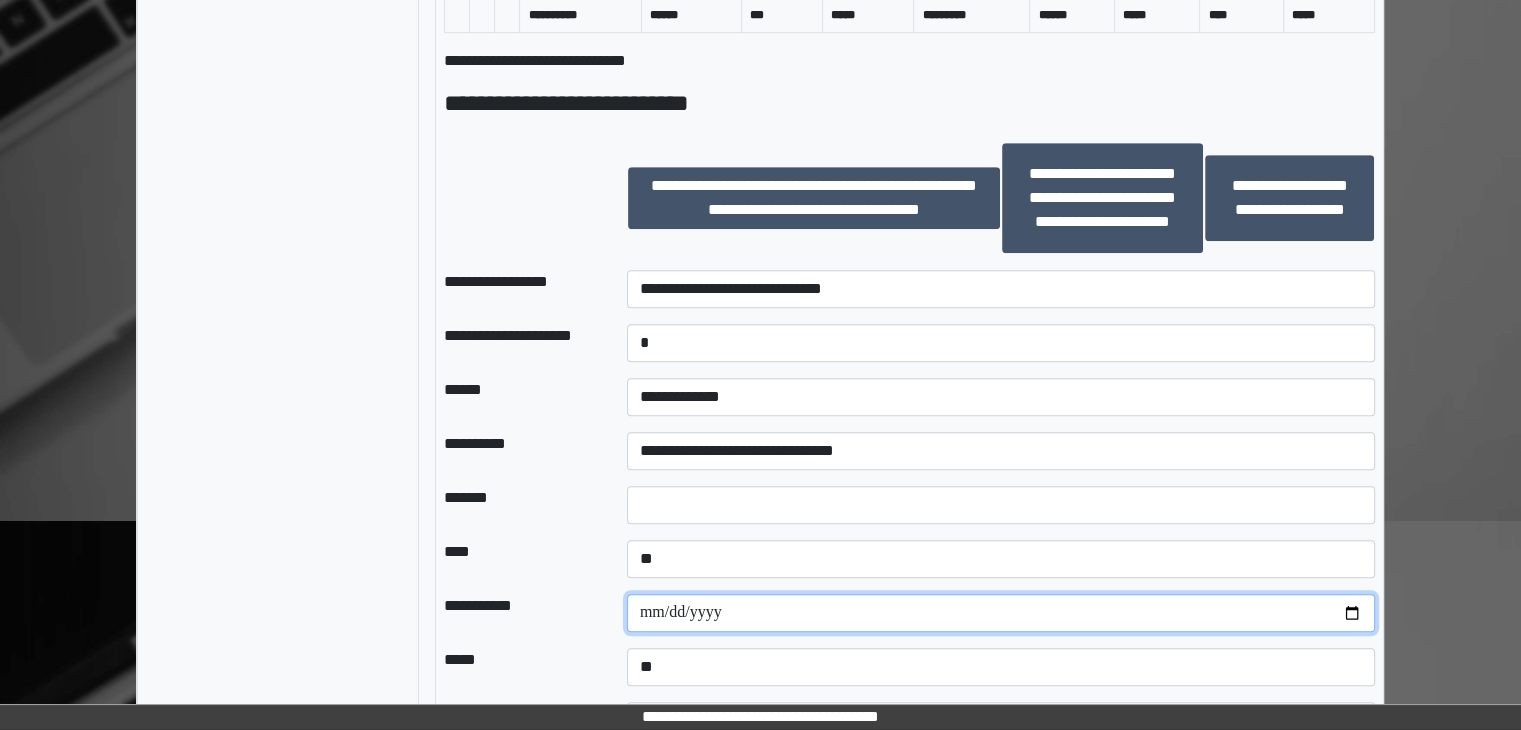 click at bounding box center (1001, 613) 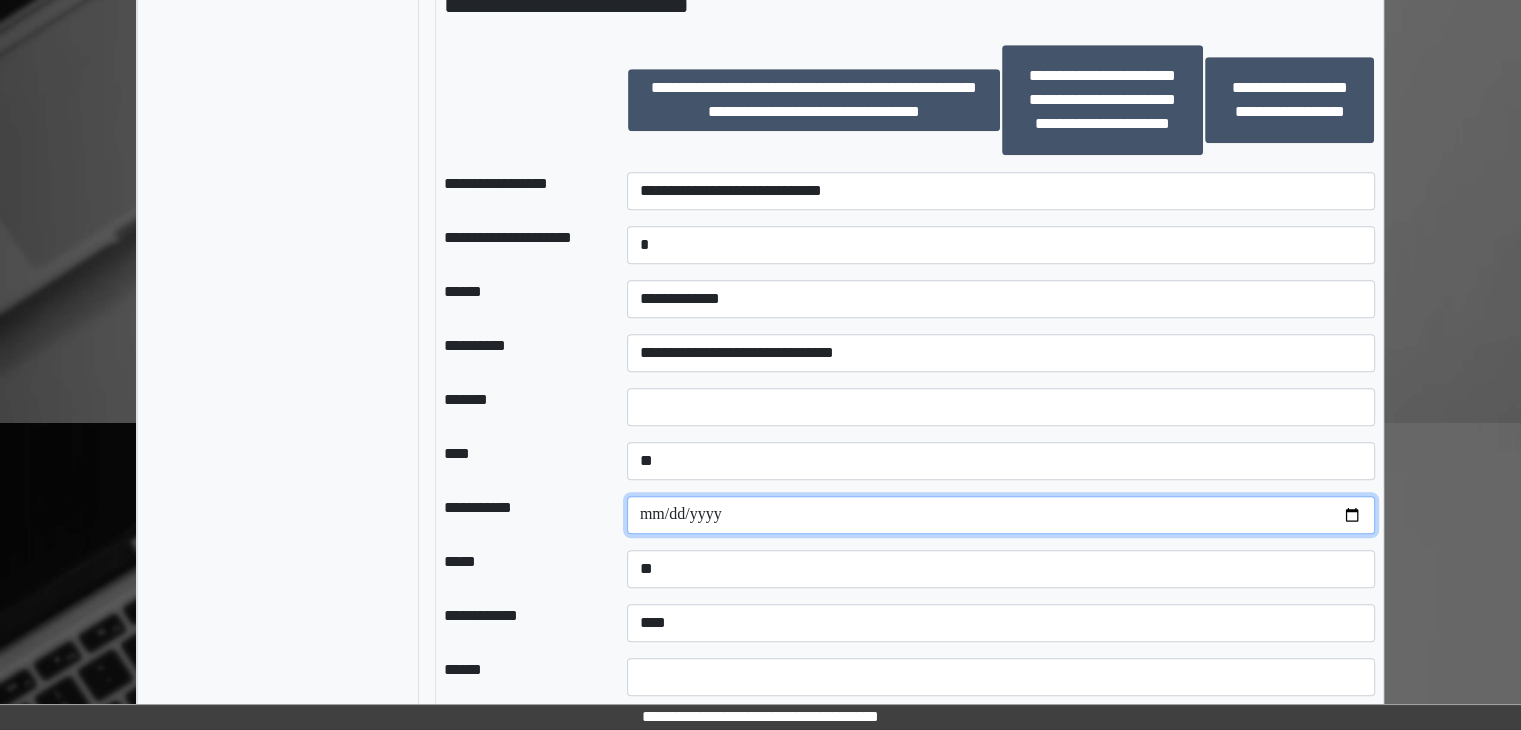 scroll, scrollTop: 1400, scrollLeft: 0, axis: vertical 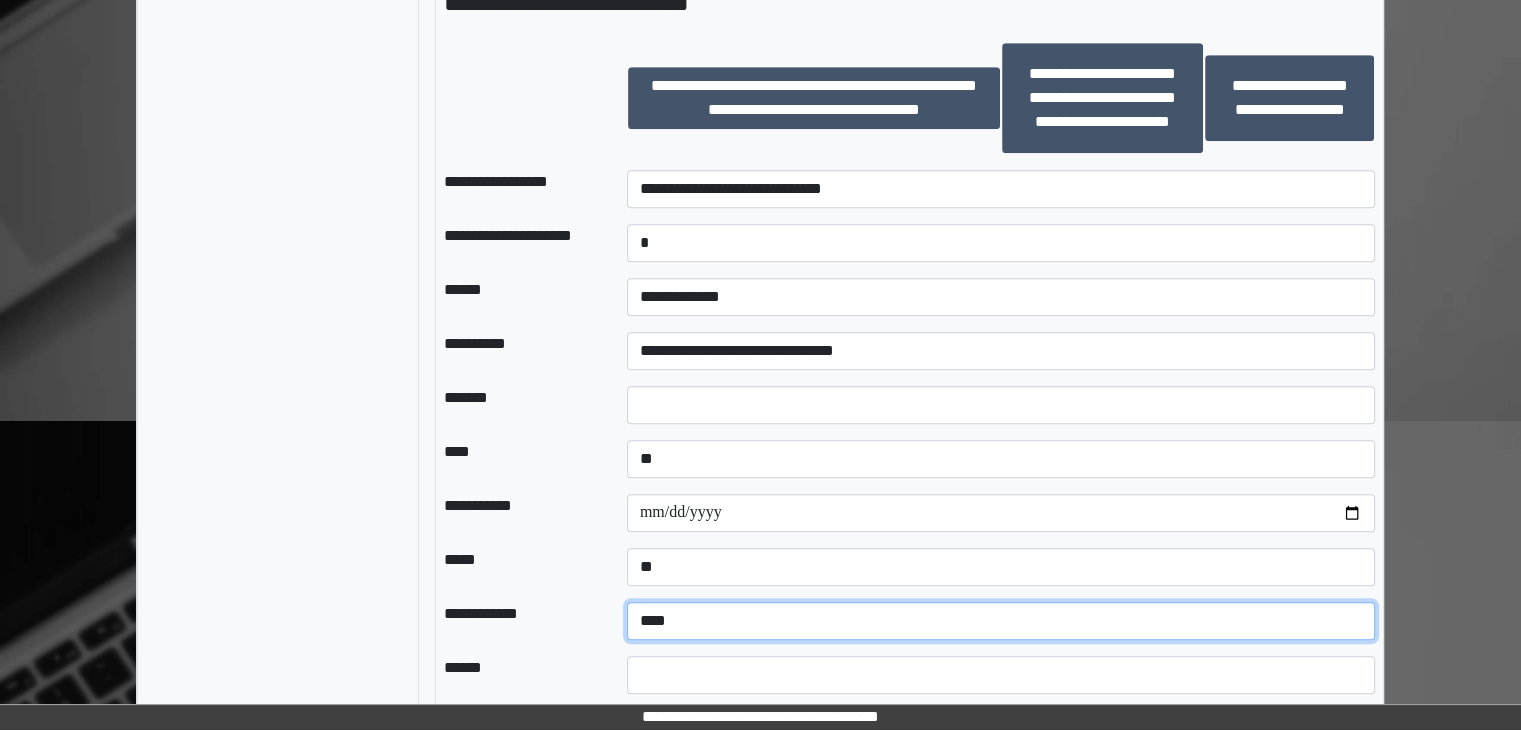 click on "**********" at bounding box center (1001, 621) 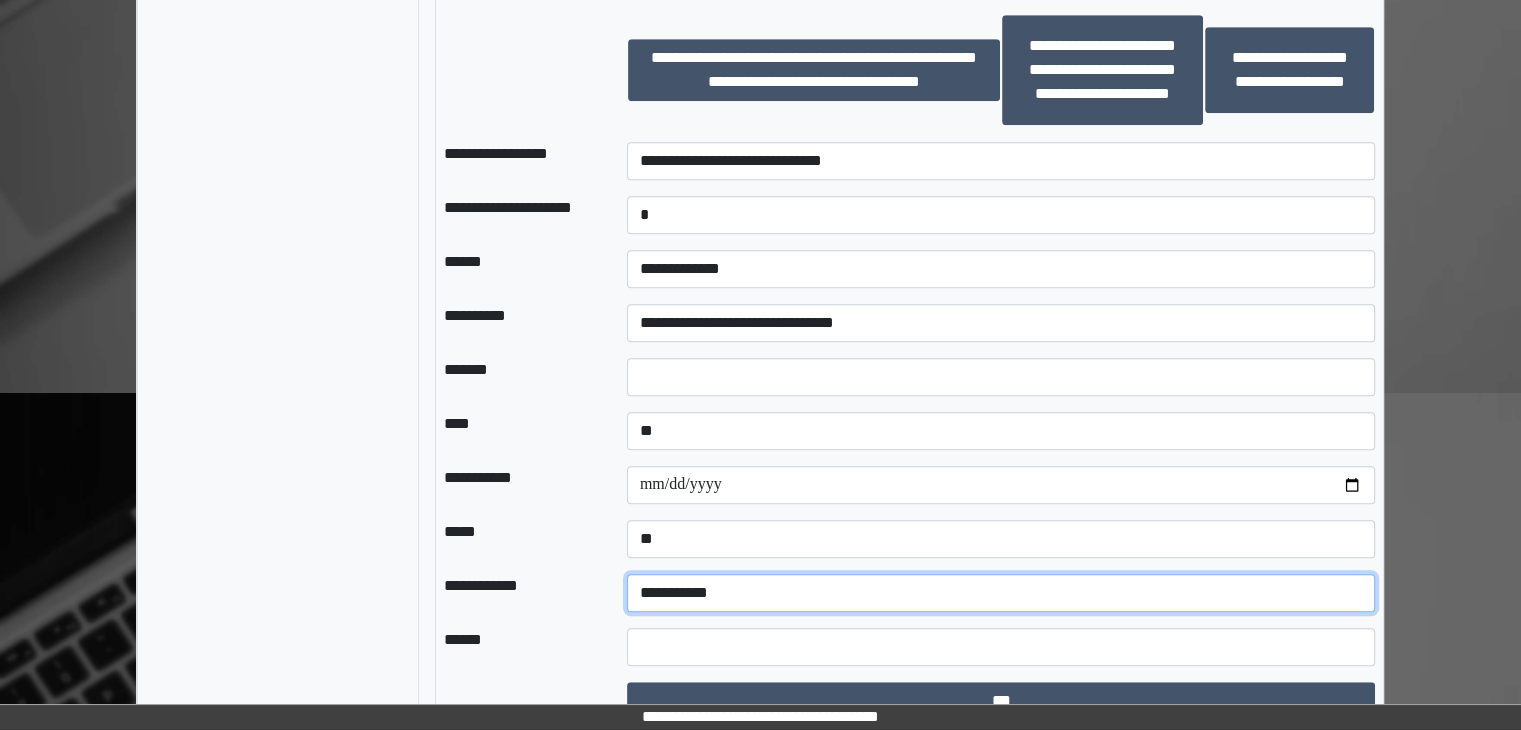 scroll, scrollTop: 1453, scrollLeft: 0, axis: vertical 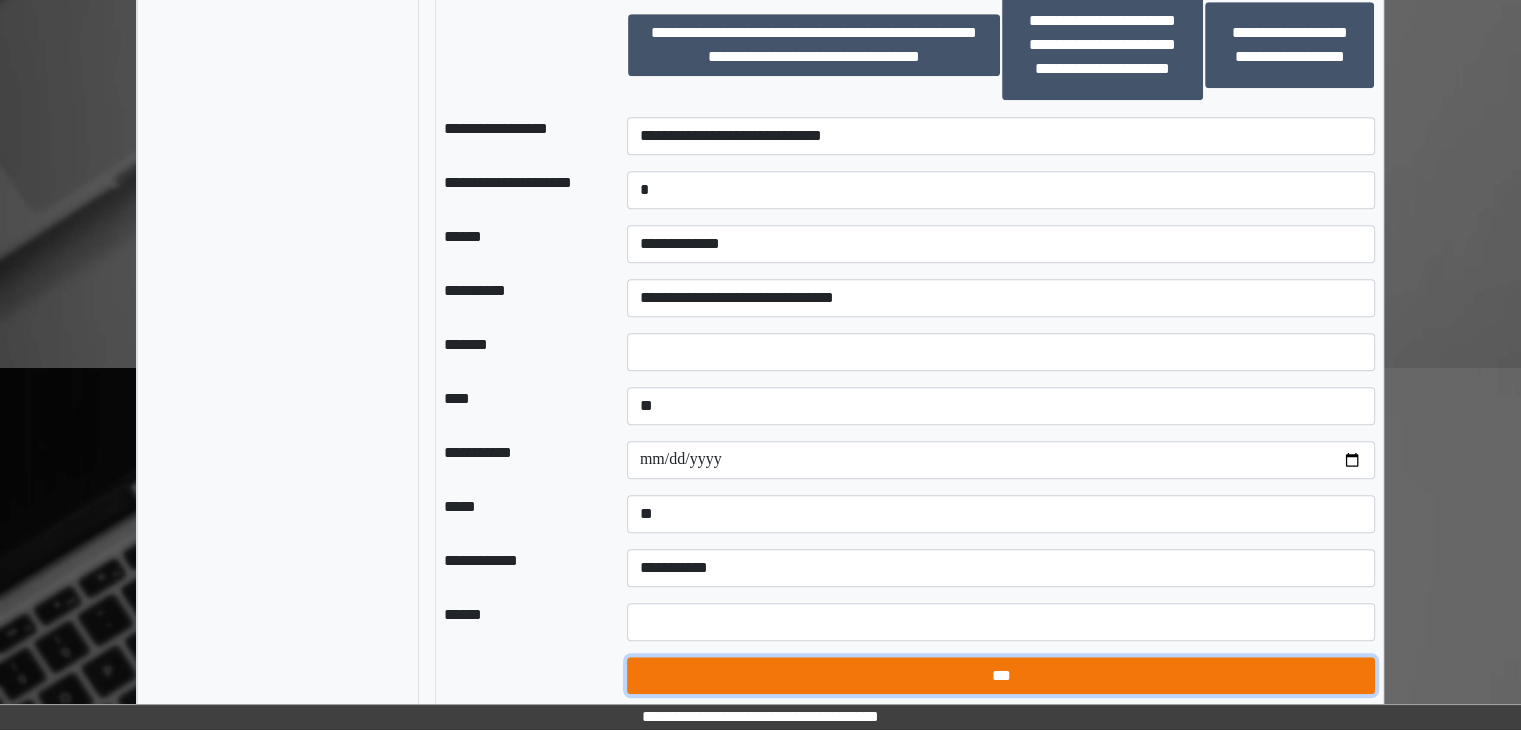 click on "***" at bounding box center [1001, 676] 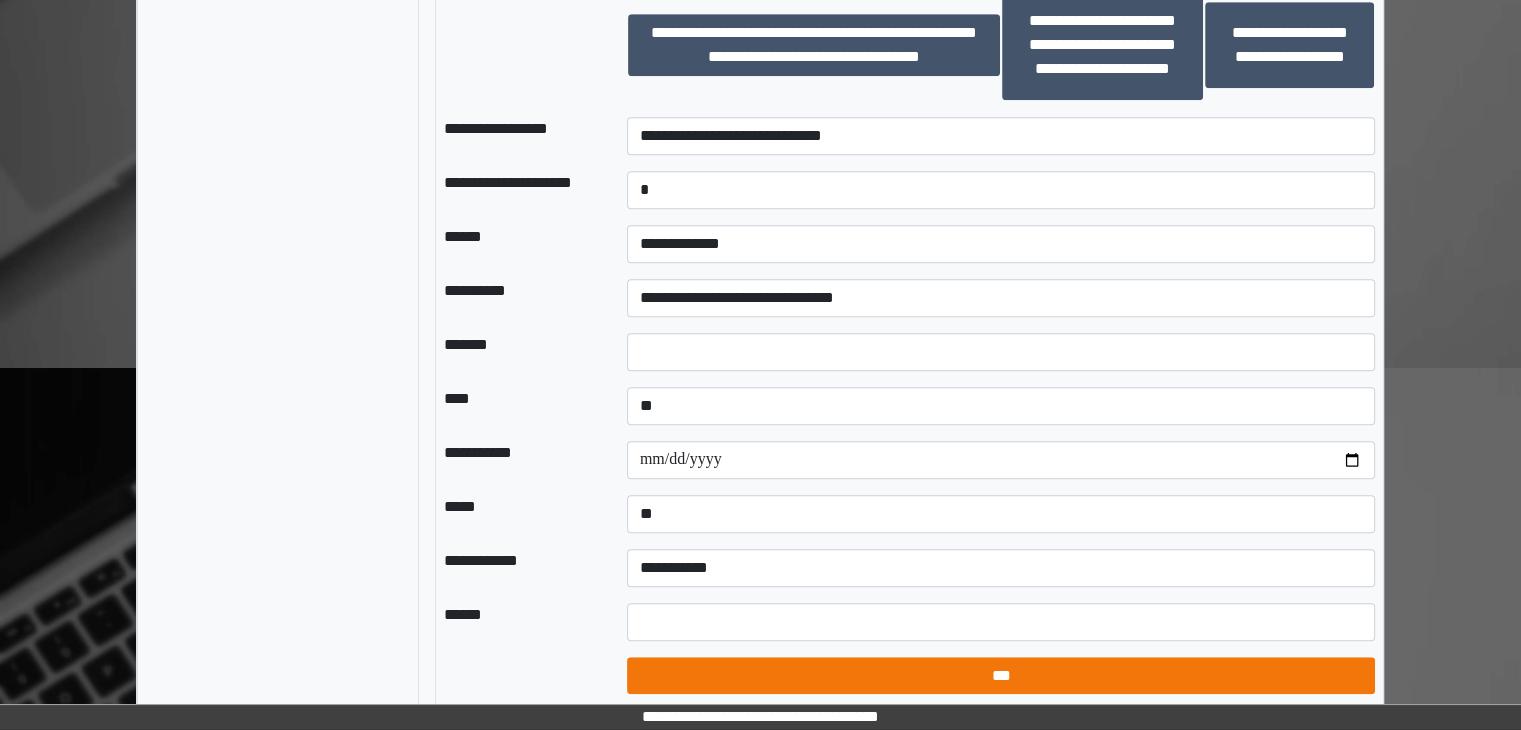 select on "*" 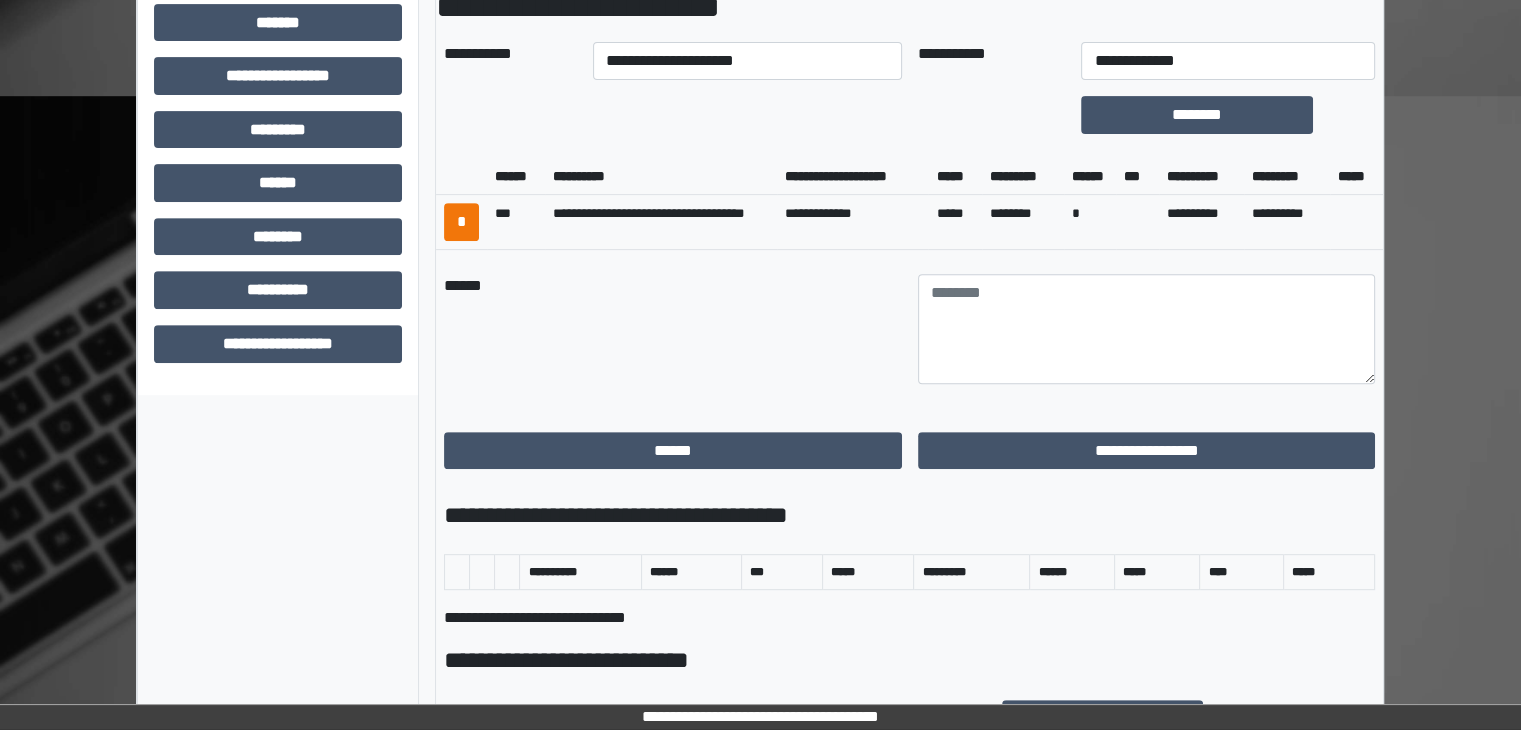 scroll, scrollTop: 753, scrollLeft: 0, axis: vertical 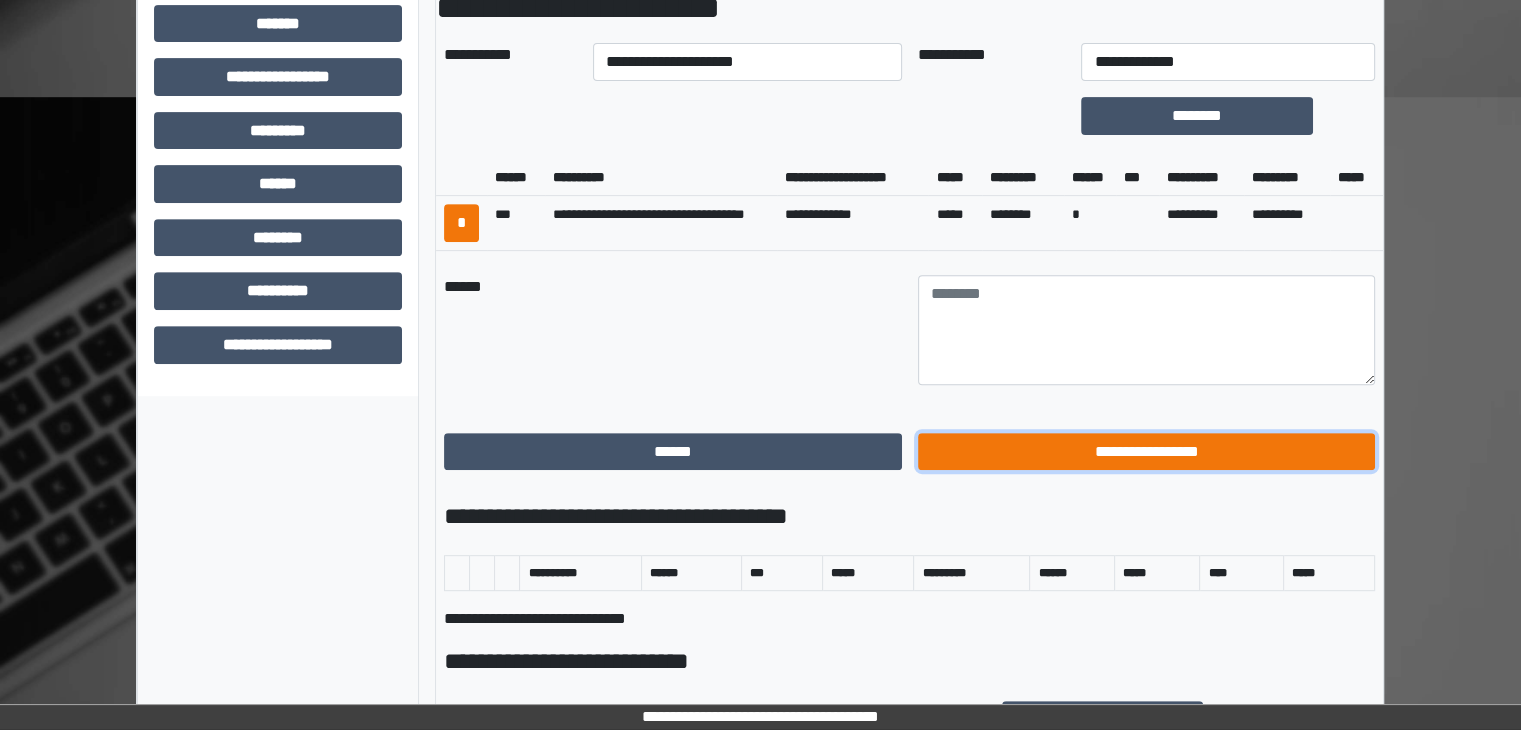 click on "**********" at bounding box center [1147, 452] 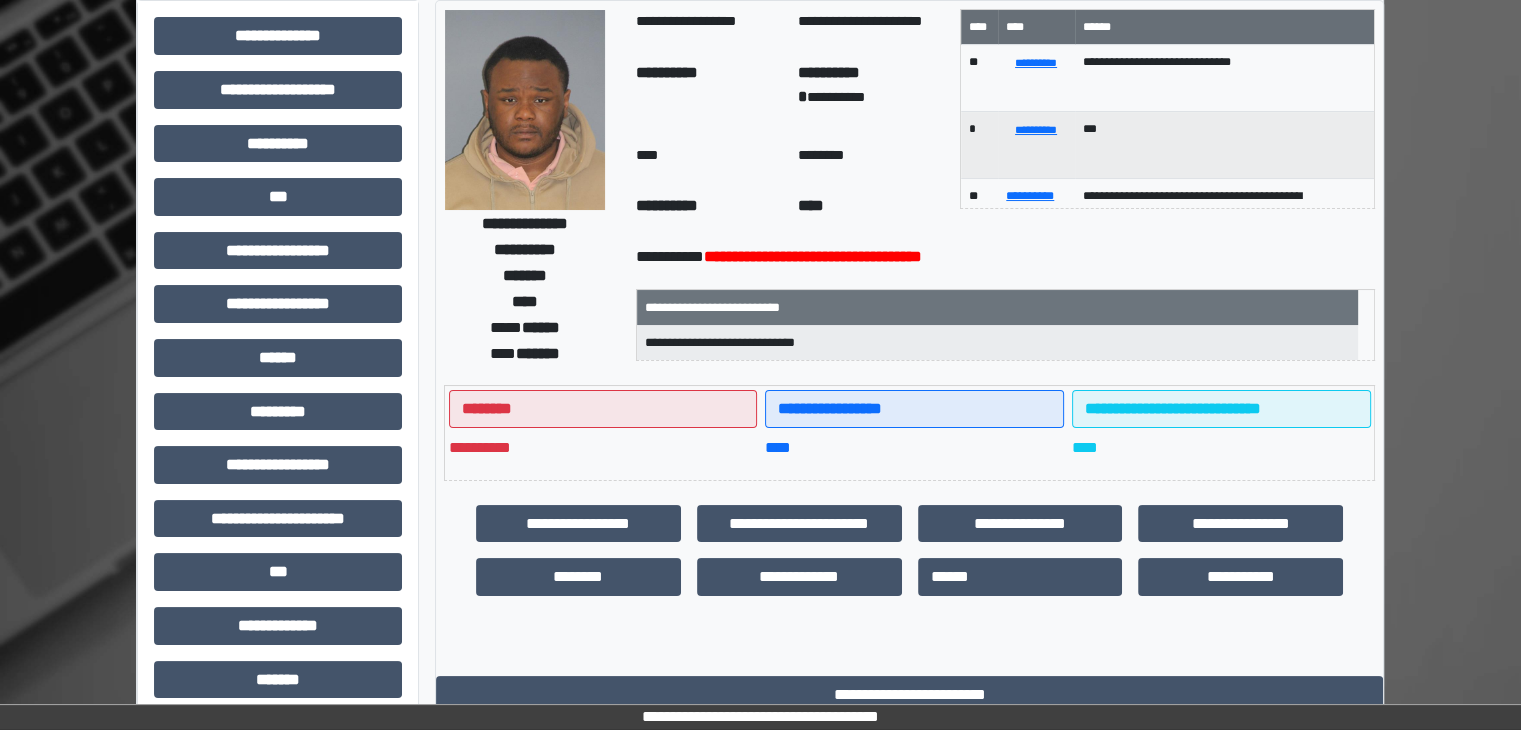 scroll, scrollTop: 0, scrollLeft: 0, axis: both 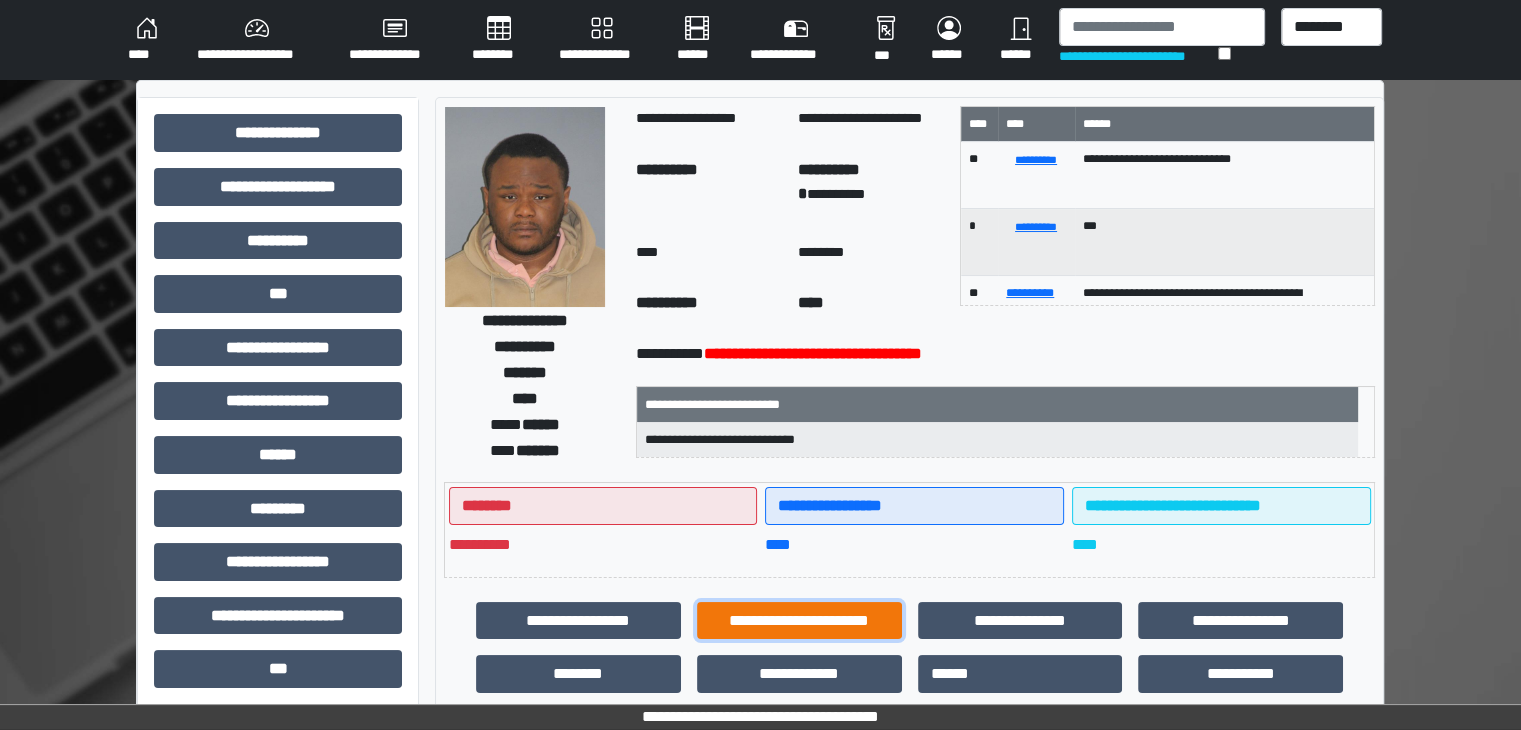 click on "**********" at bounding box center (799, 621) 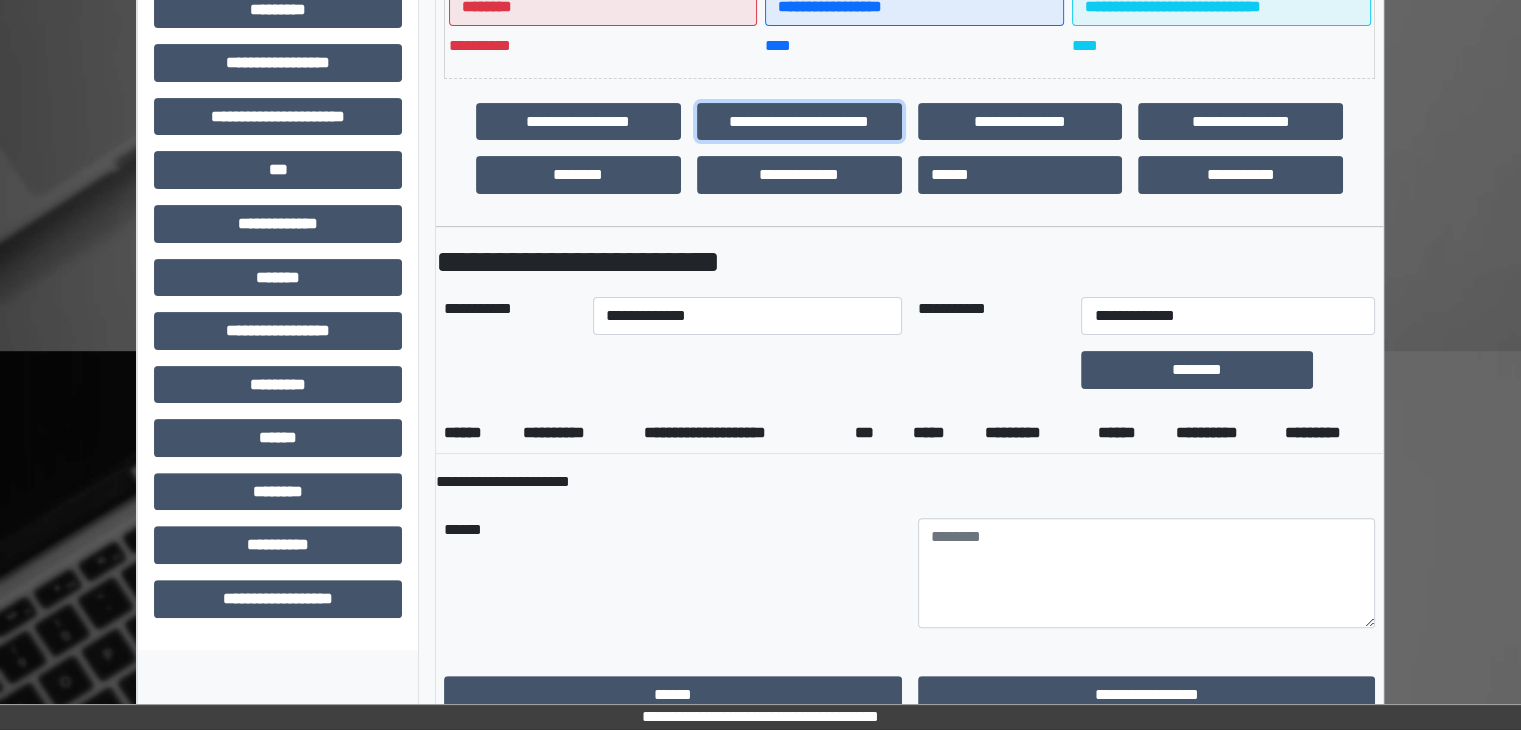 scroll, scrollTop: 500, scrollLeft: 0, axis: vertical 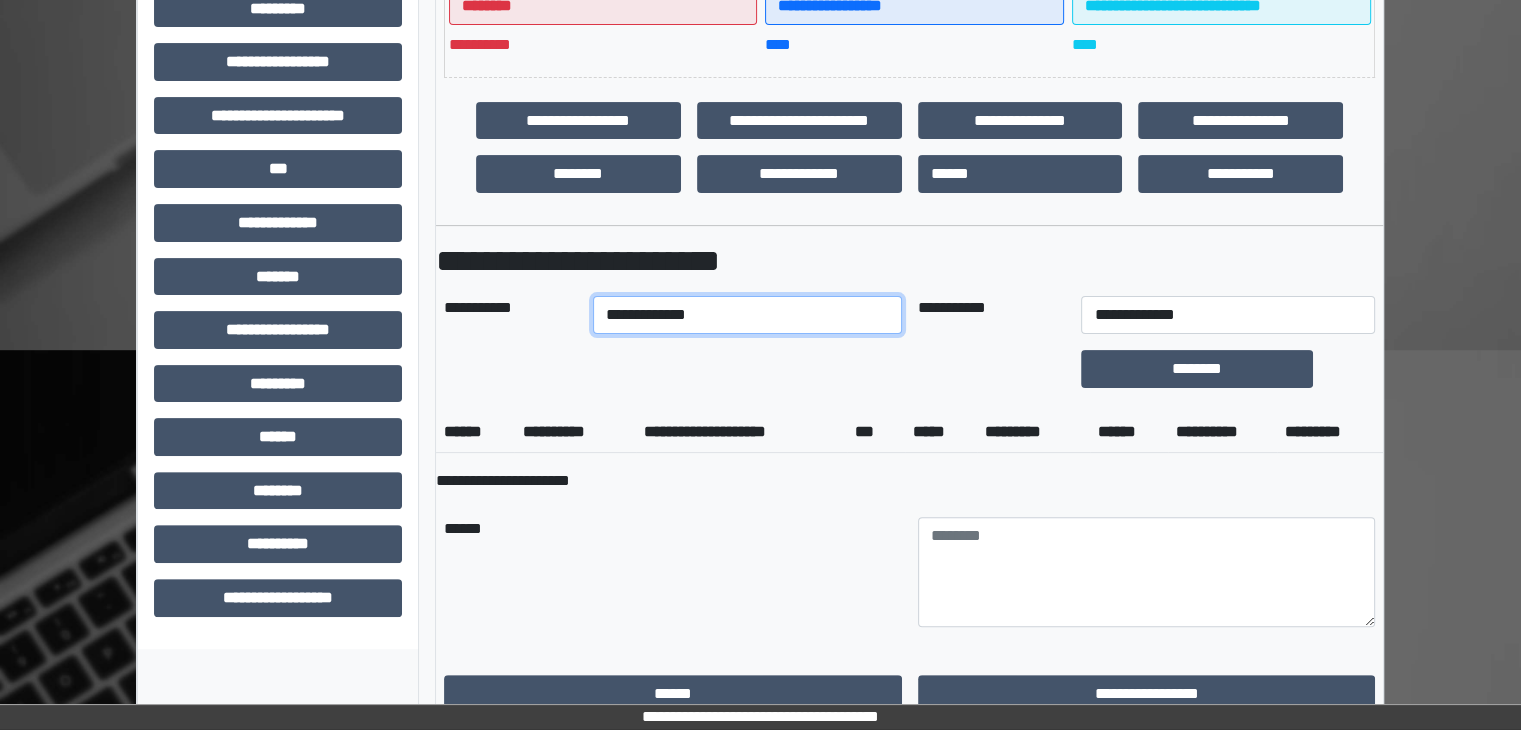 click on "**********" at bounding box center (747, 315) 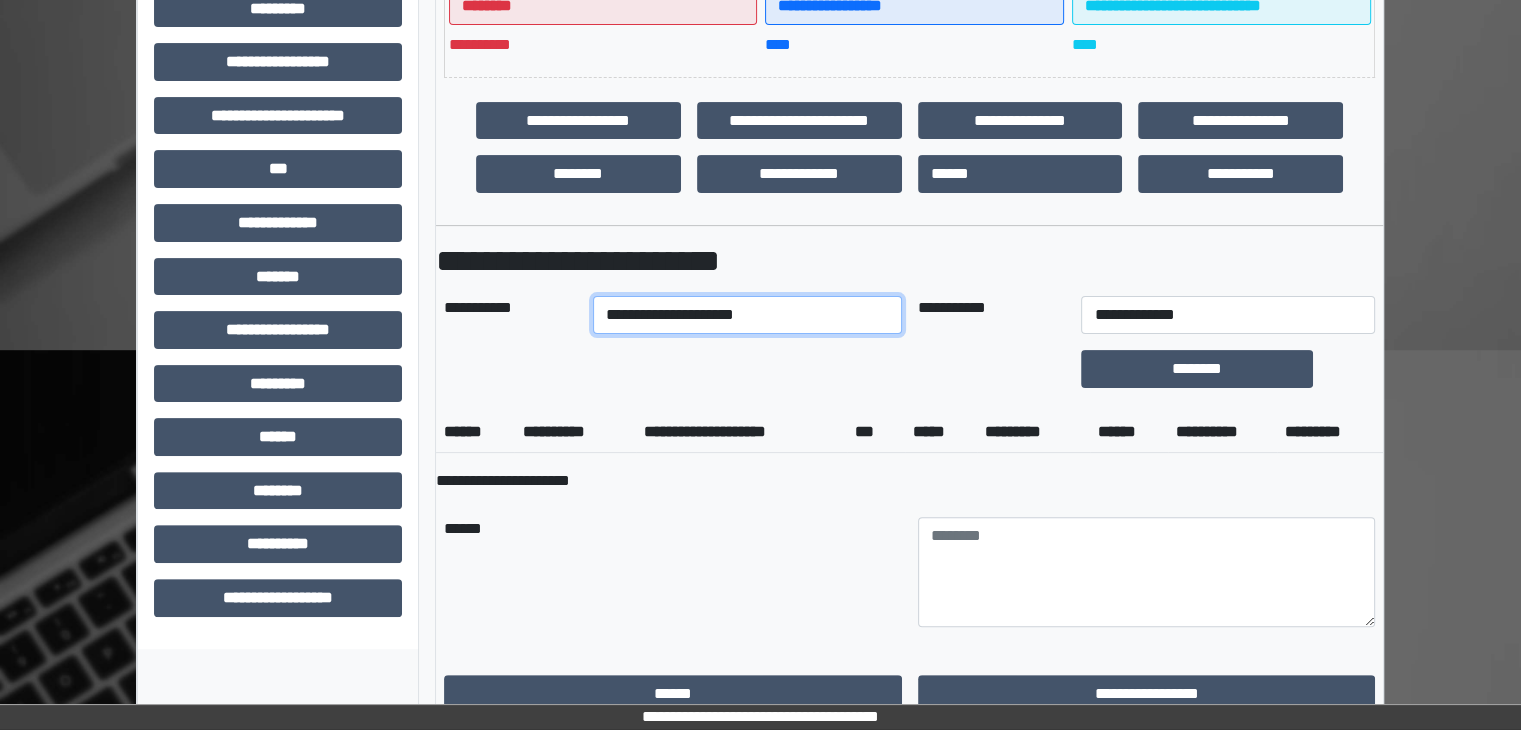 click on "**********" at bounding box center [747, 315] 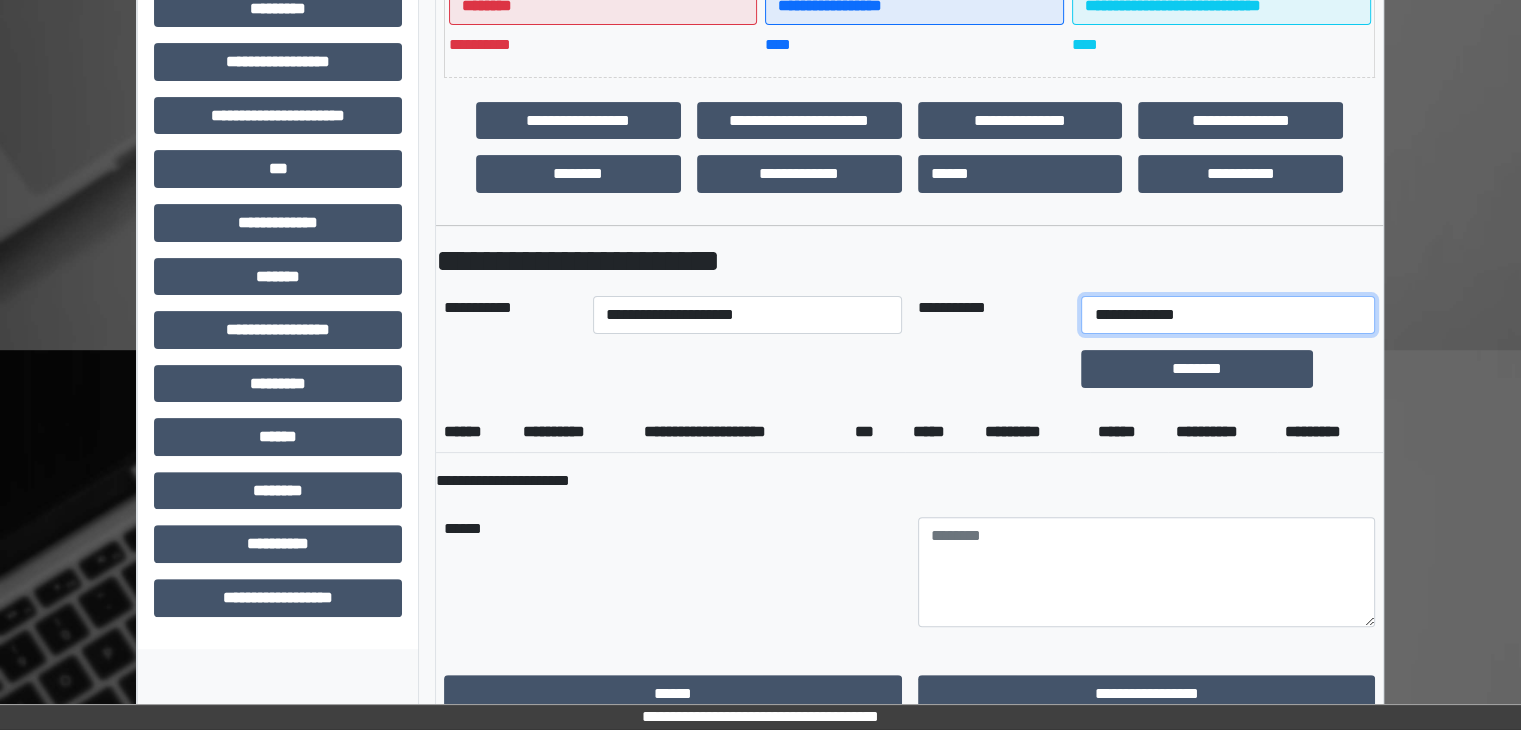 click on "**********" at bounding box center [1227, 315] 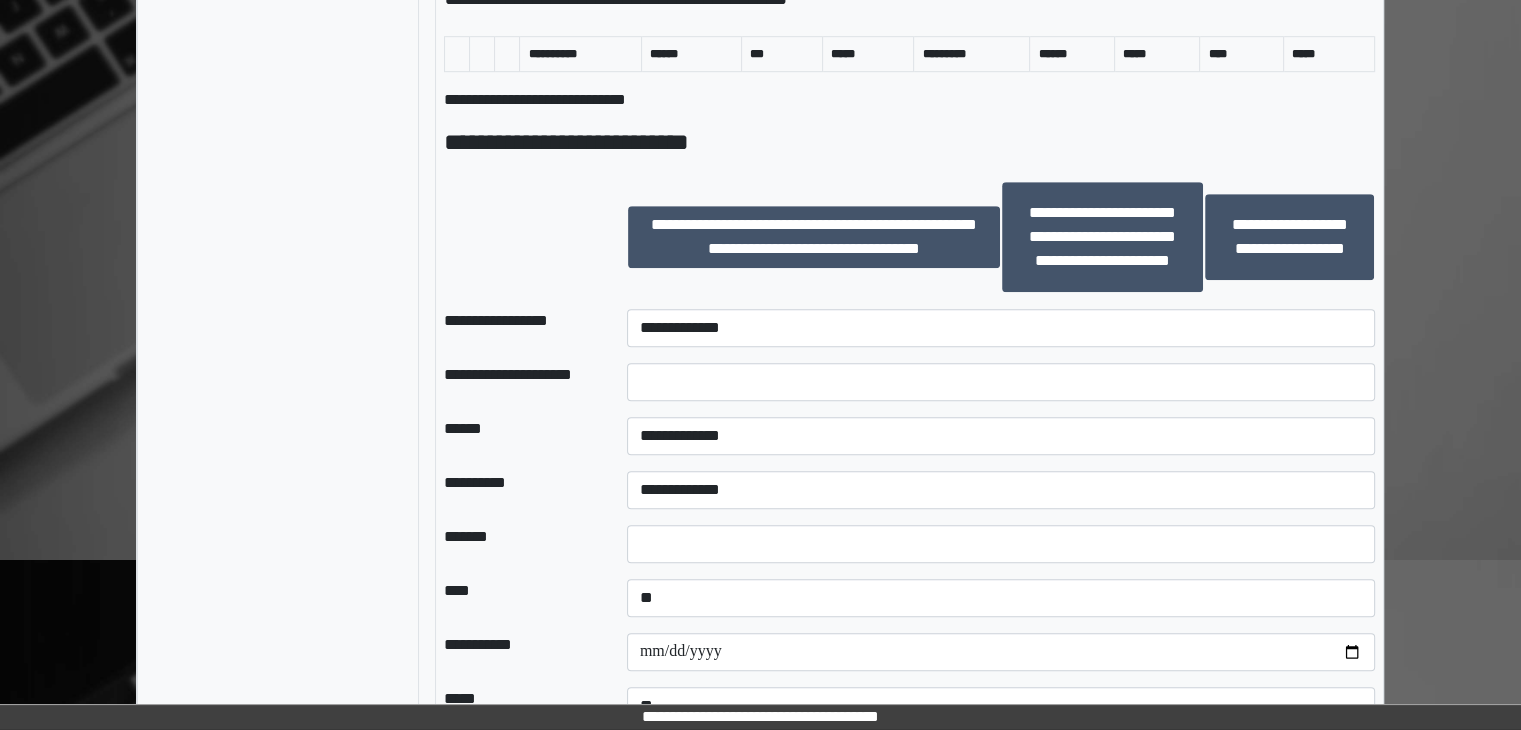 scroll, scrollTop: 1300, scrollLeft: 0, axis: vertical 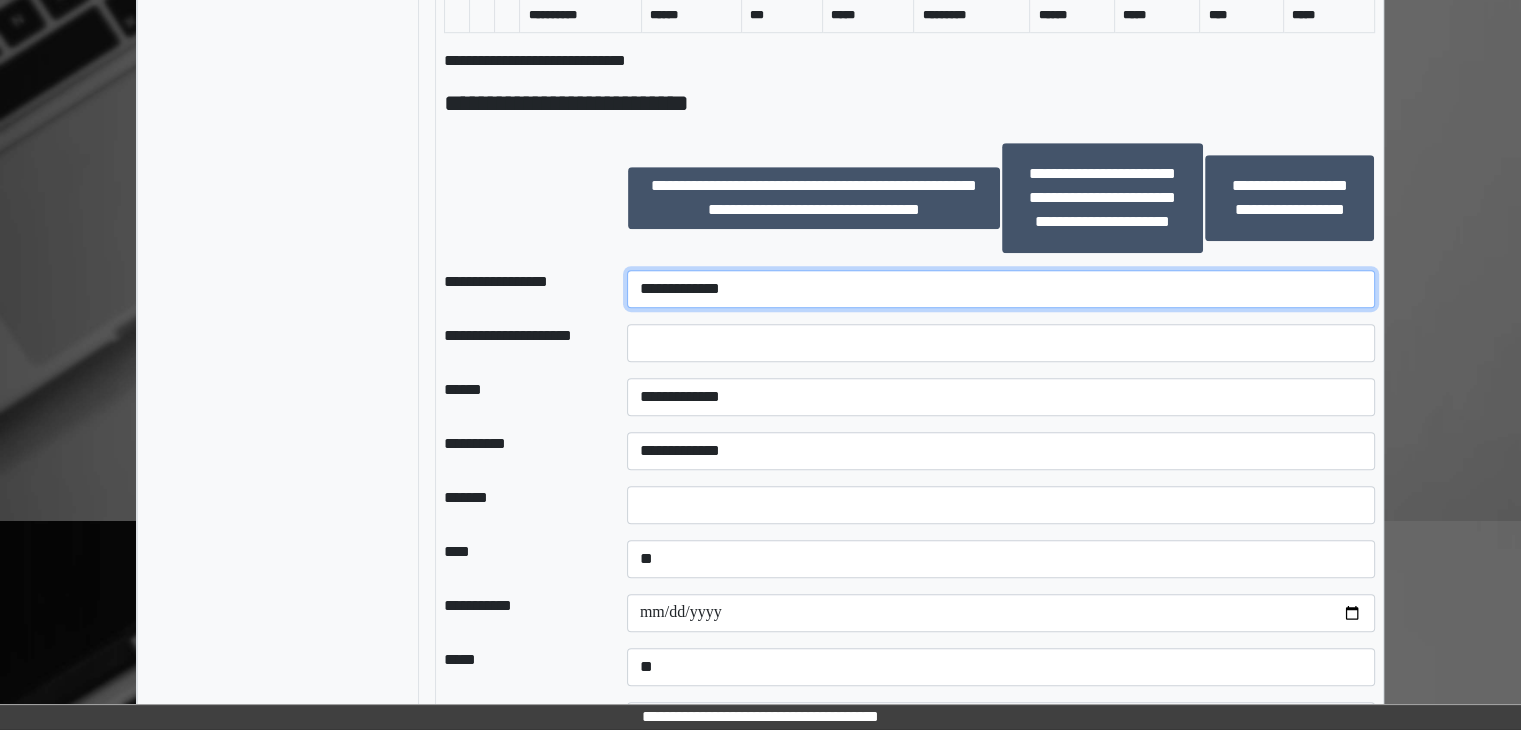 drag, startPoint x: 640, startPoint y: 280, endPoint x: 640, endPoint y: 291, distance: 11 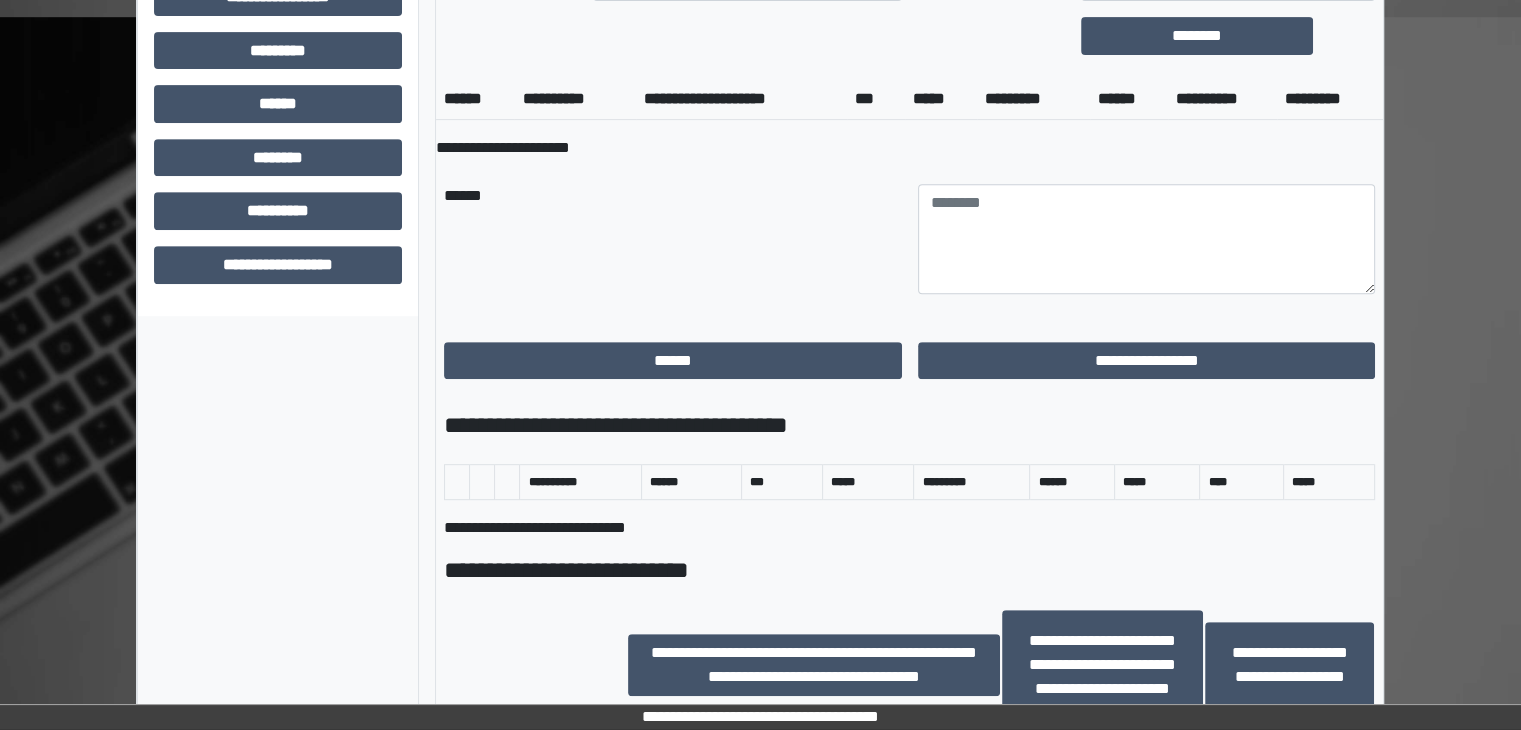 scroll, scrollTop: 1100, scrollLeft: 0, axis: vertical 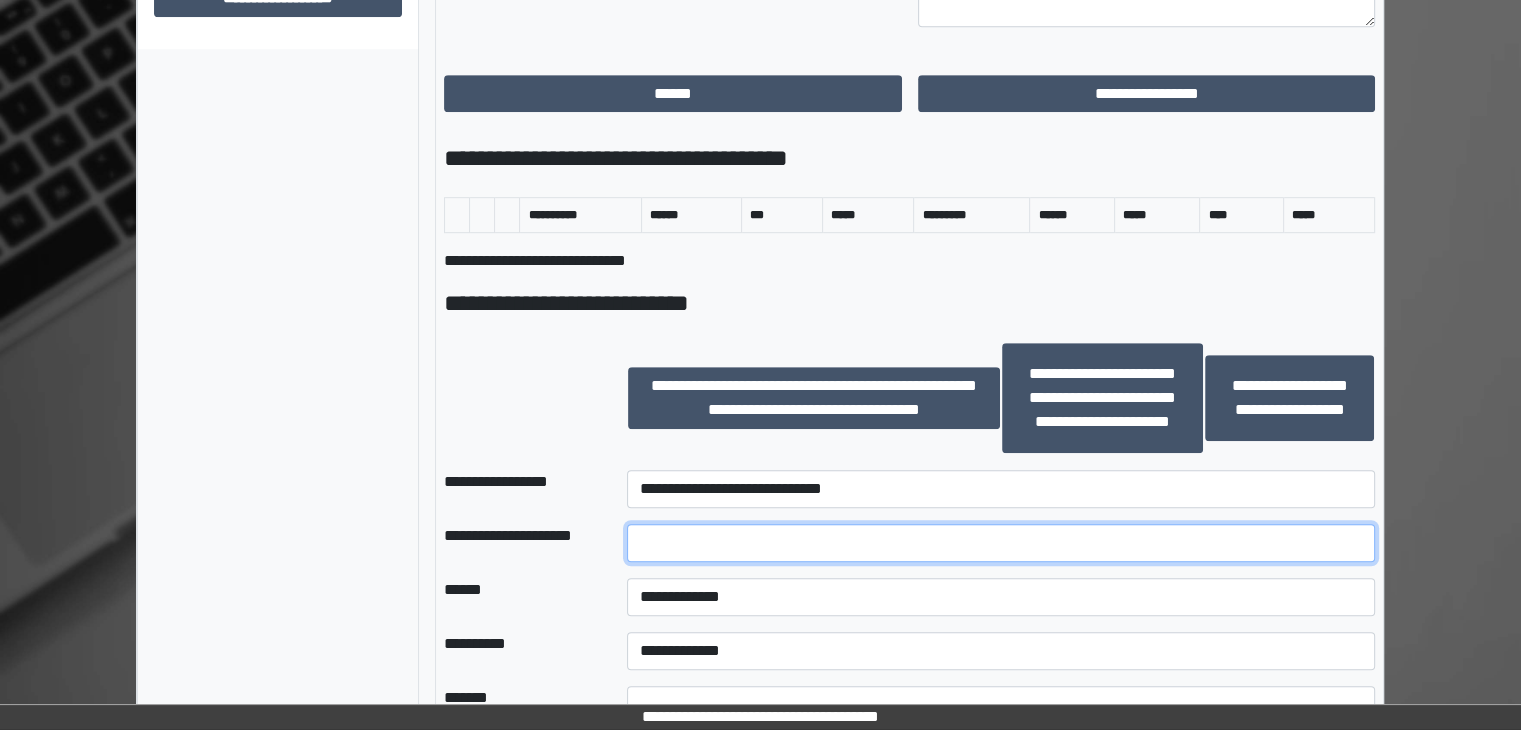 click at bounding box center (1001, 543) 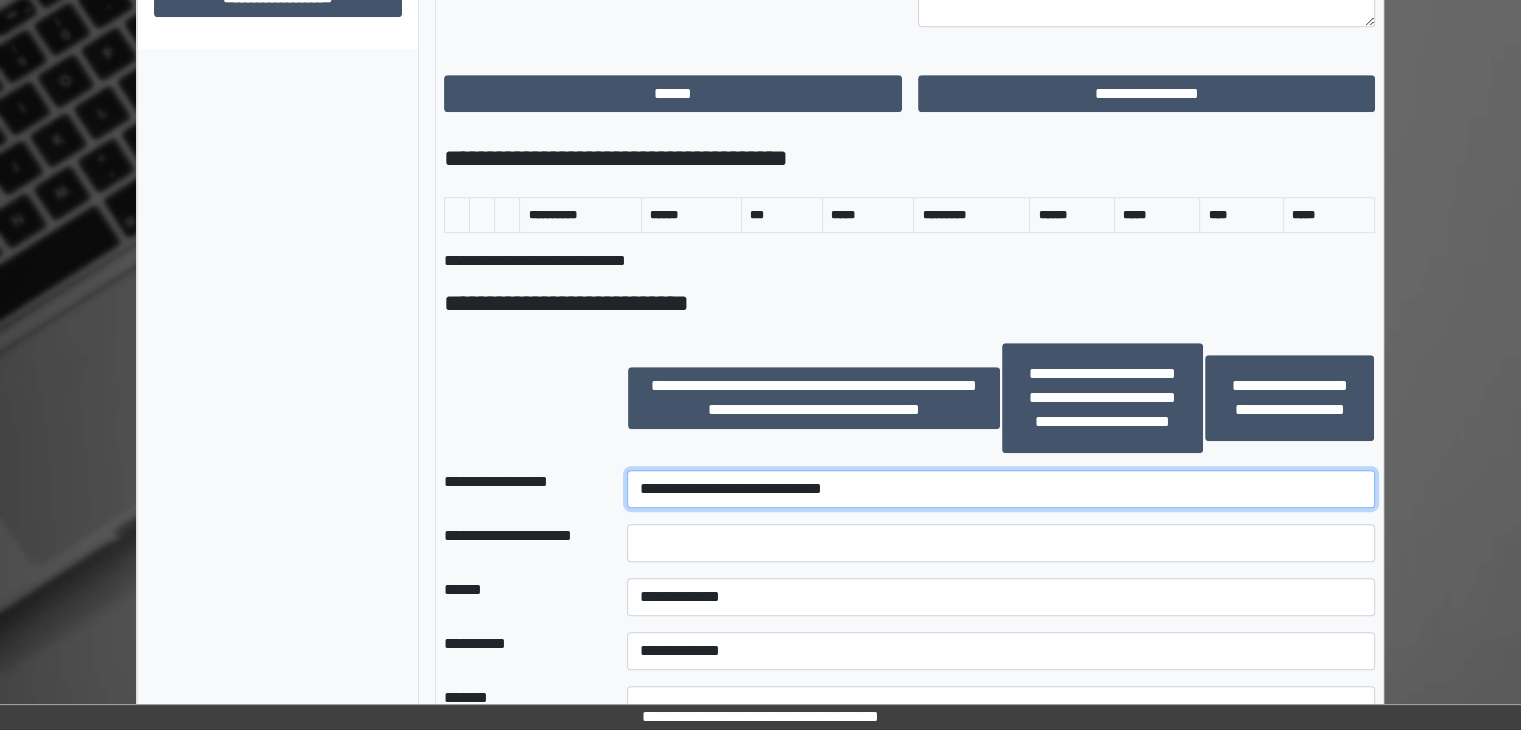 drag, startPoint x: 676, startPoint y: 498, endPoint x: 655, endPoint y: 477, distance: 29.698484 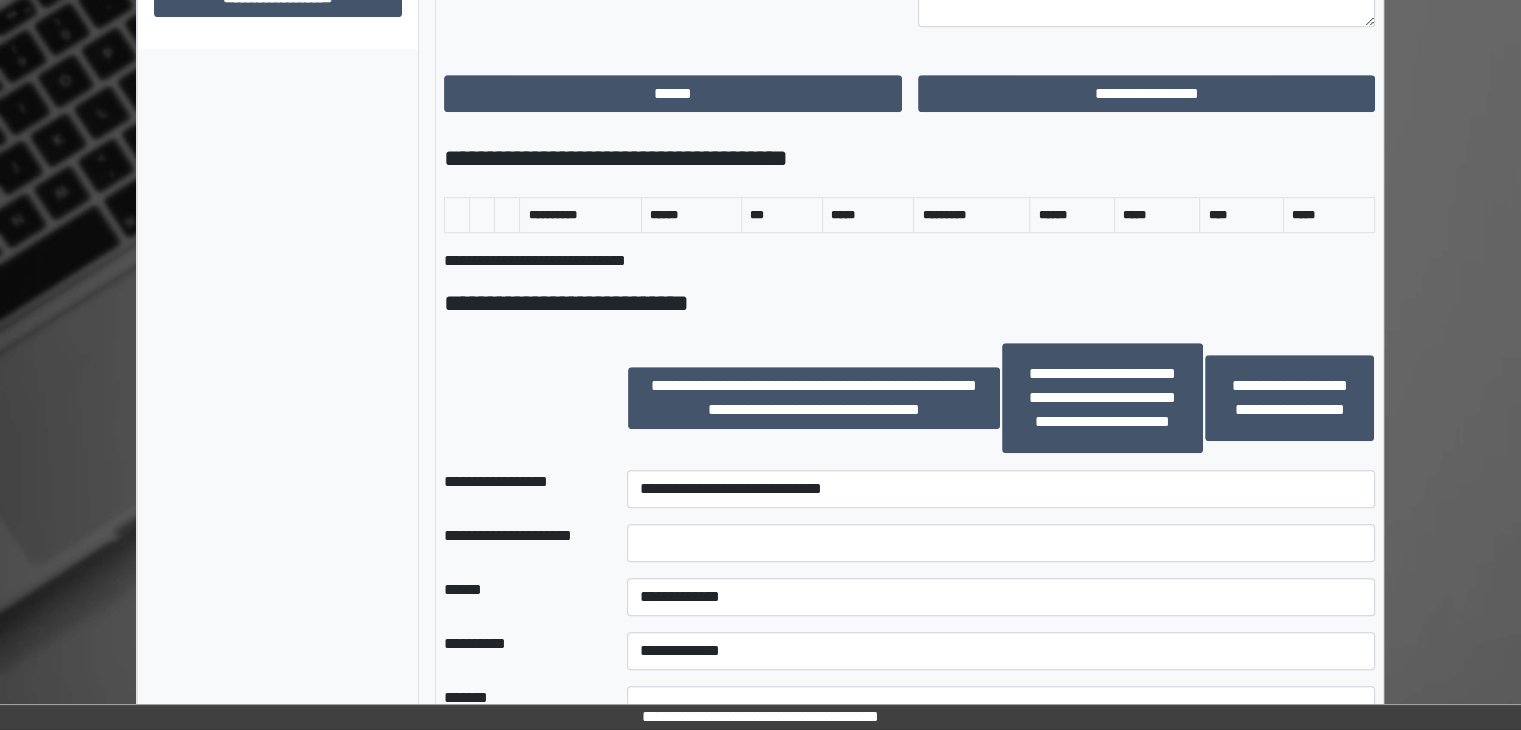 drag, startPoint x: 1375, startPoint y: 313, endPoint x: 1372, endPoint y: 340, distance: 27.166155 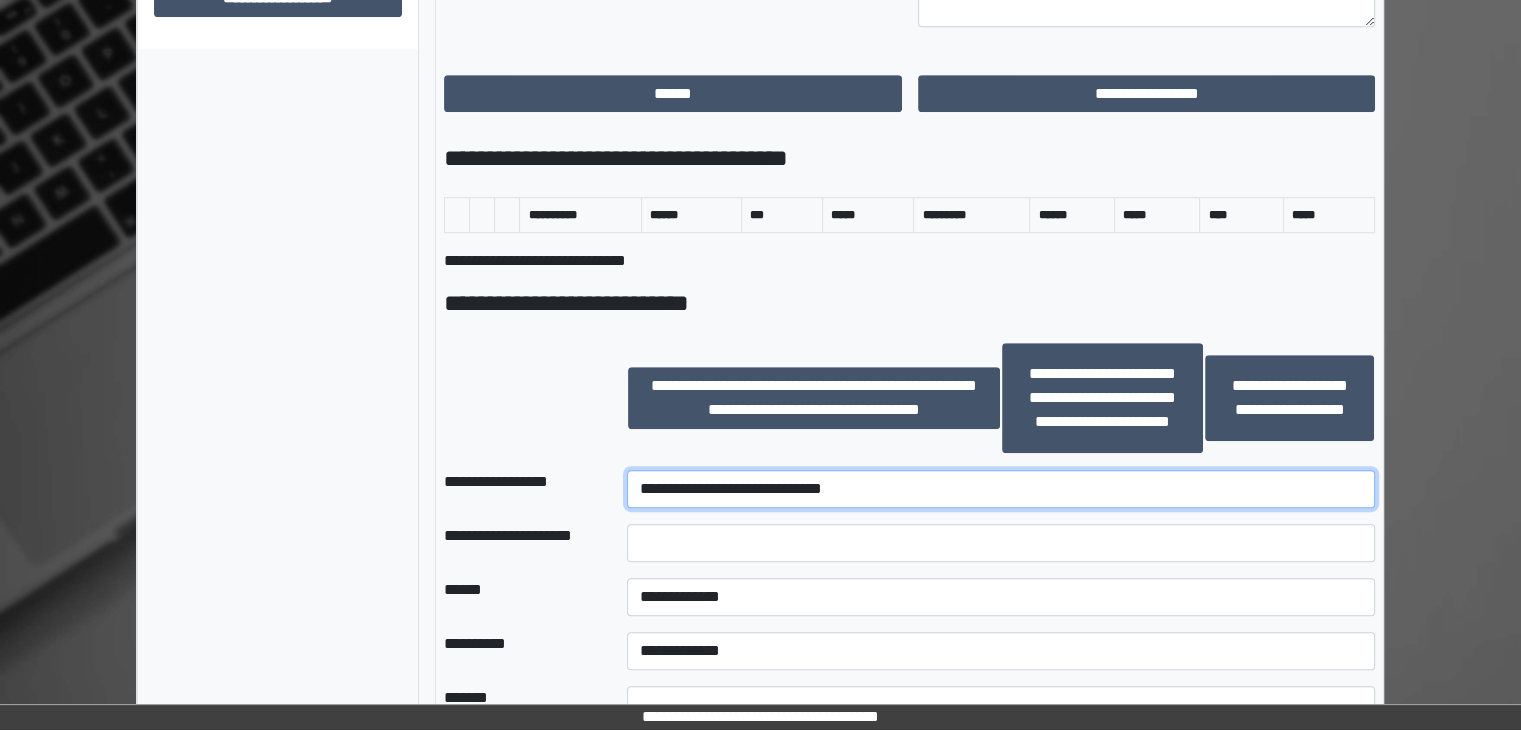 click on "**********" at bounding box center [1001, 489] 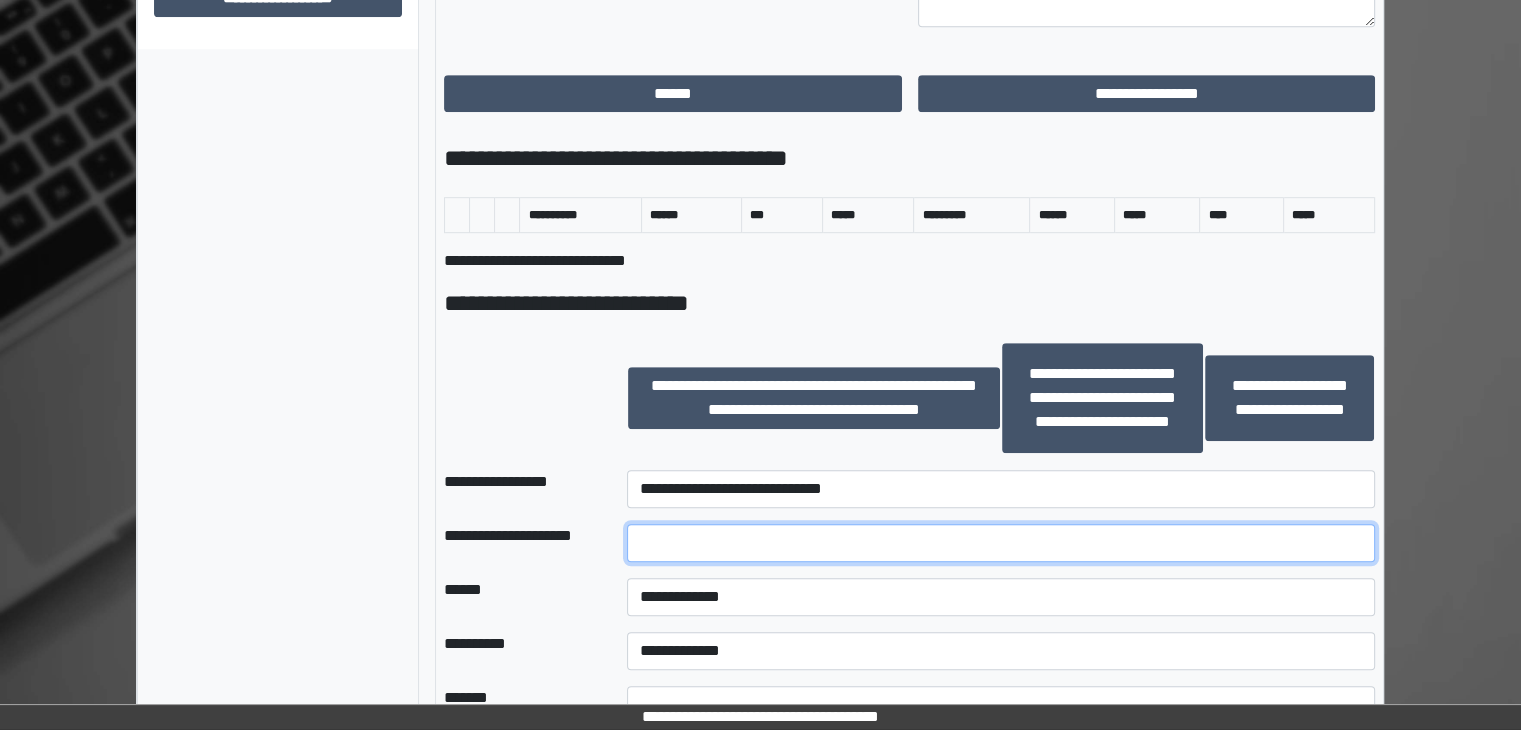 click at bounding box center [1001, 543] 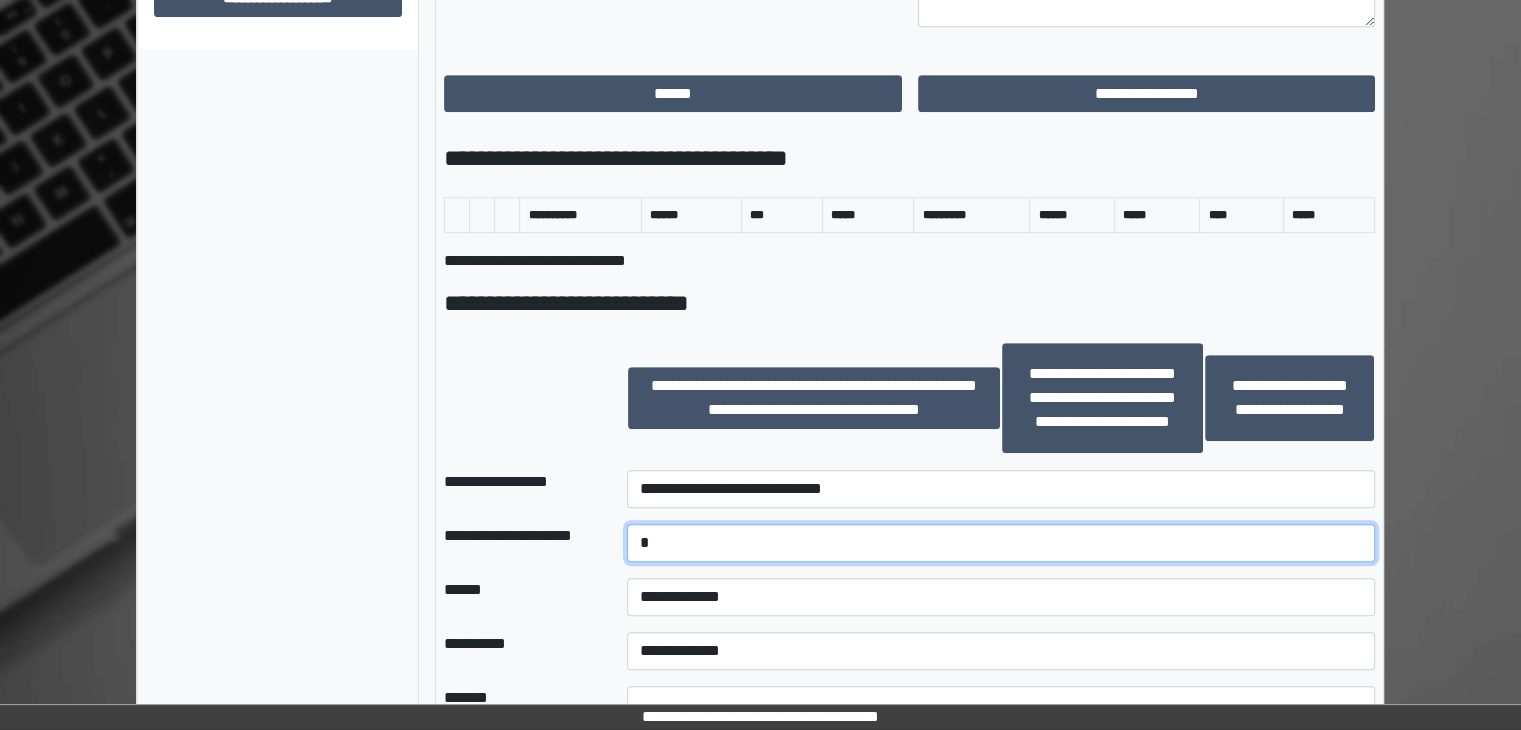 type on "*" 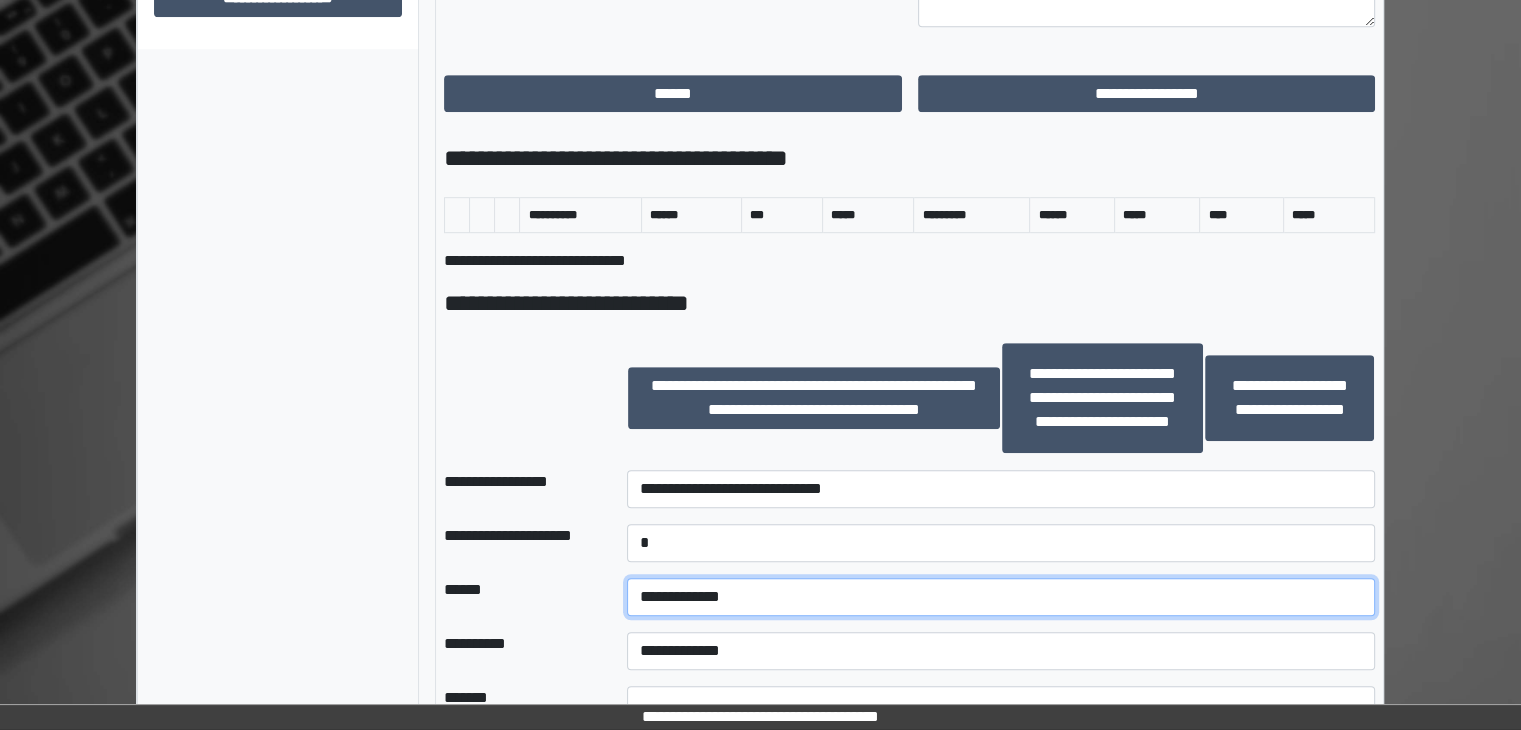 click on "**********" at bounding box center (1001, 597) 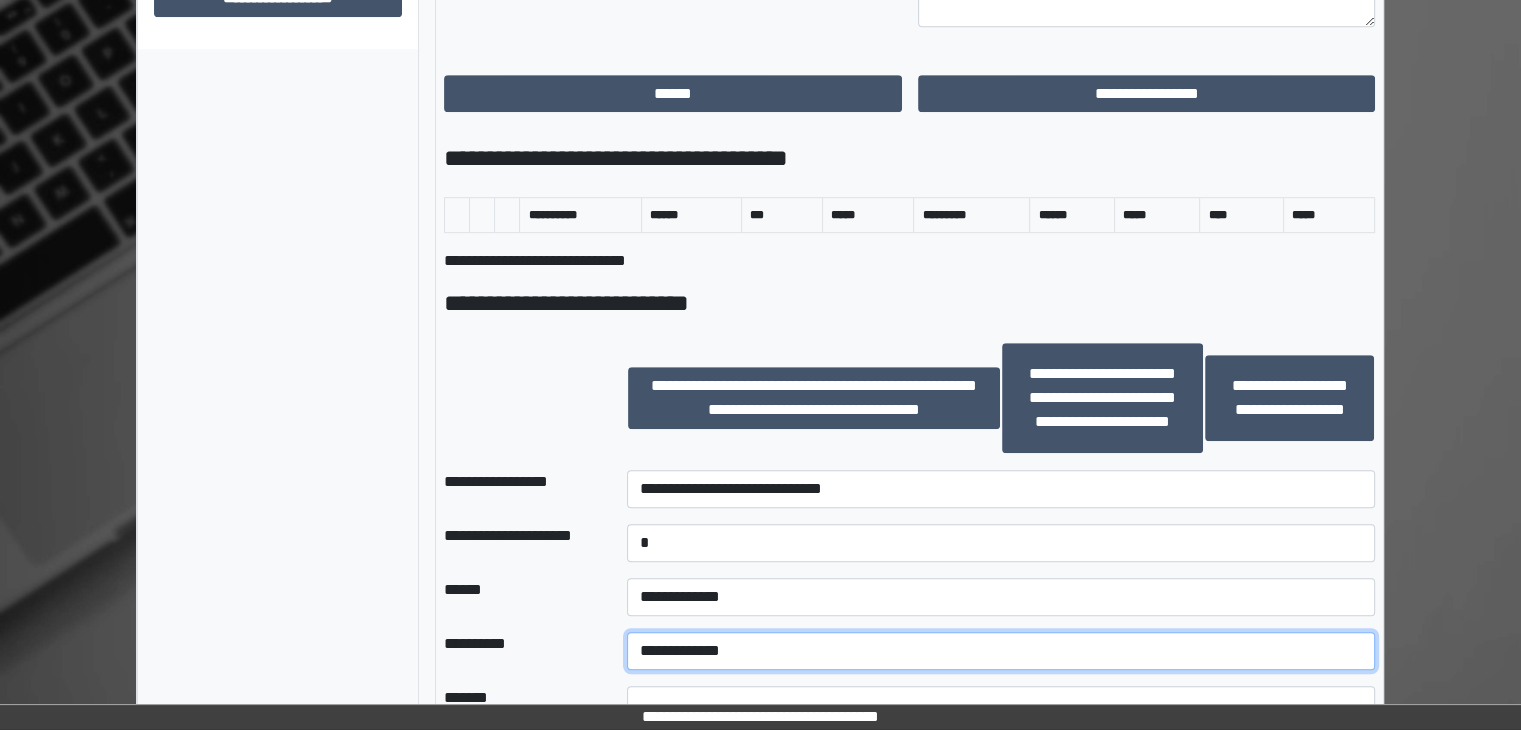 click on "**********" at bounding box center [1001, 651] 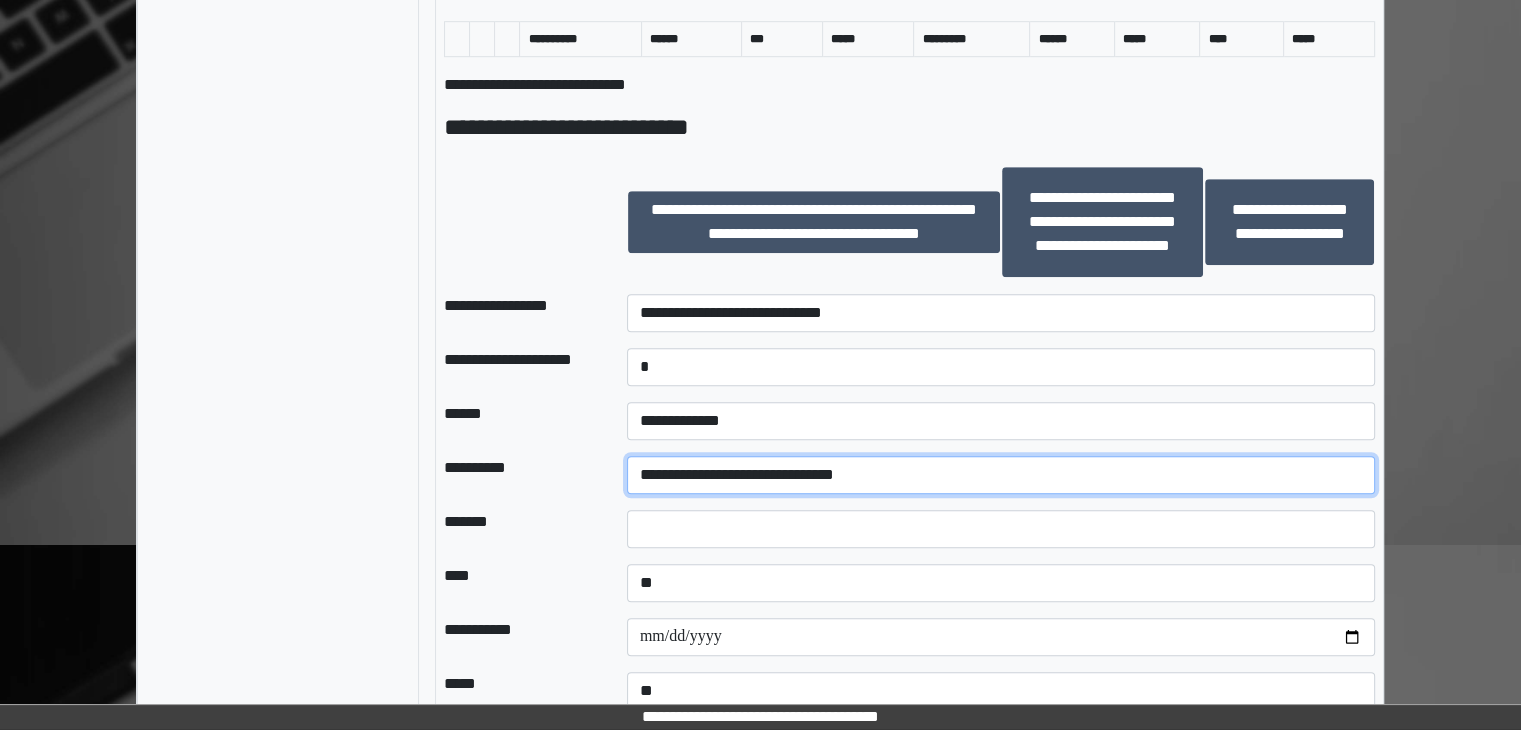 scroll, scrollTop: 1300, scrollLeft: 0, axis: vertical 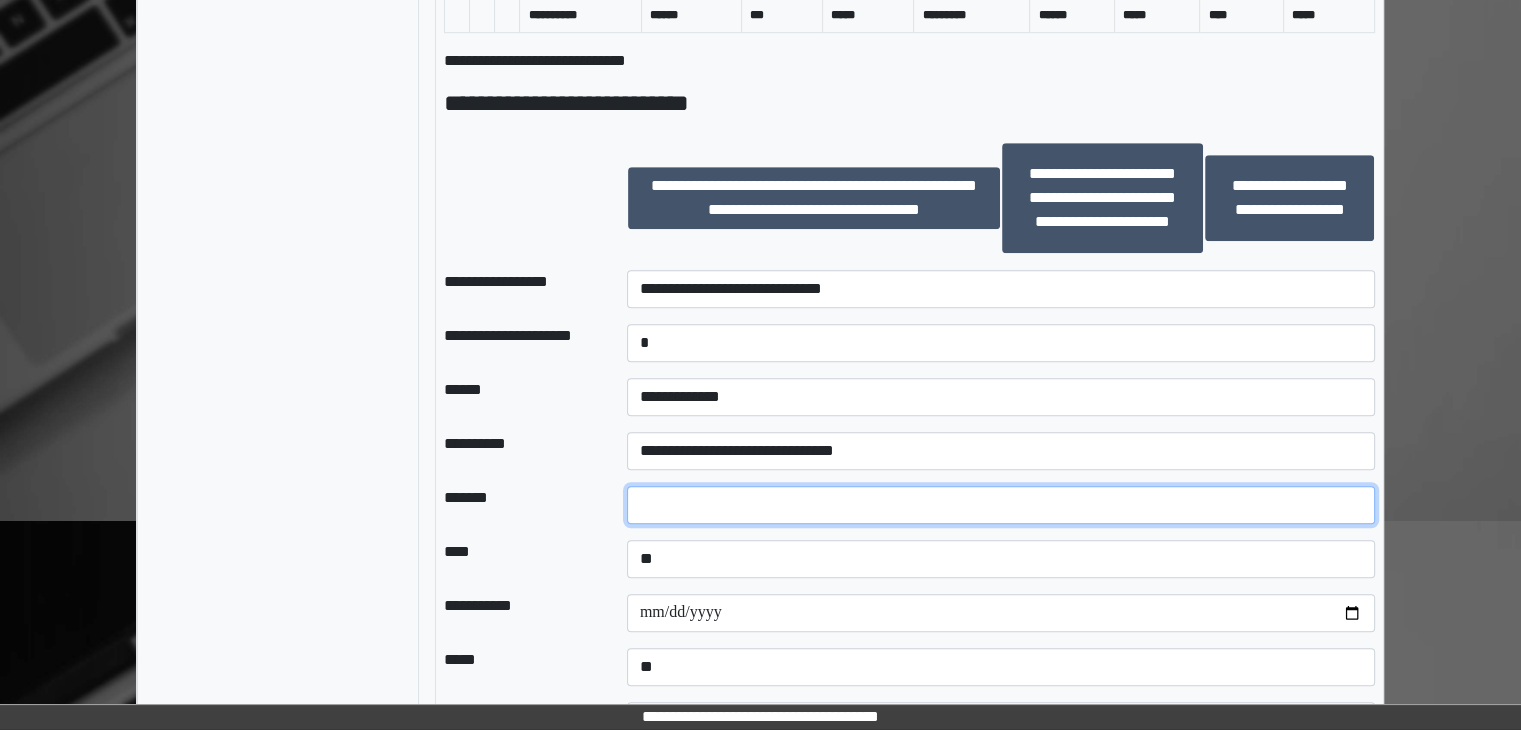 click at bounding box center (1001, 505) 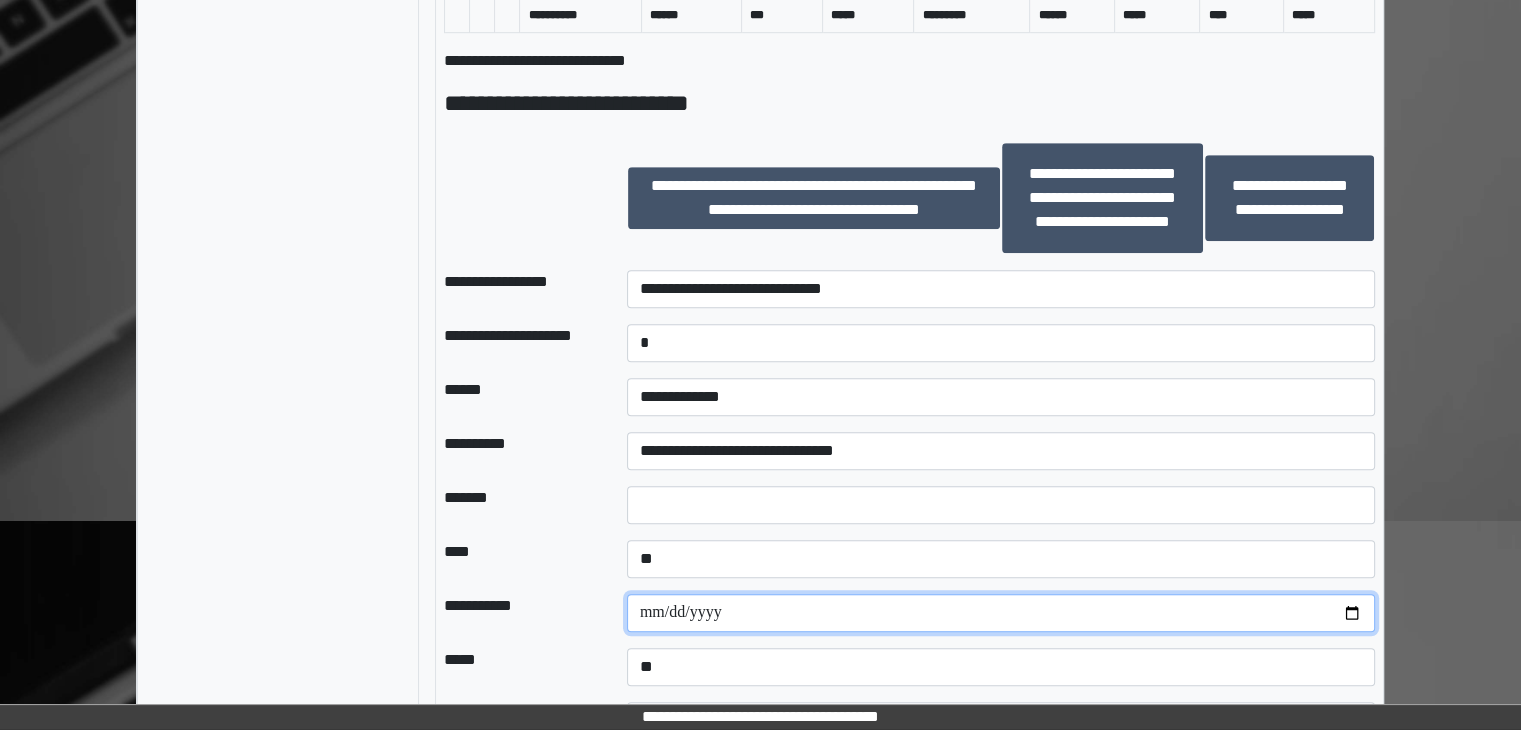click at bounding box center [1001, 613] 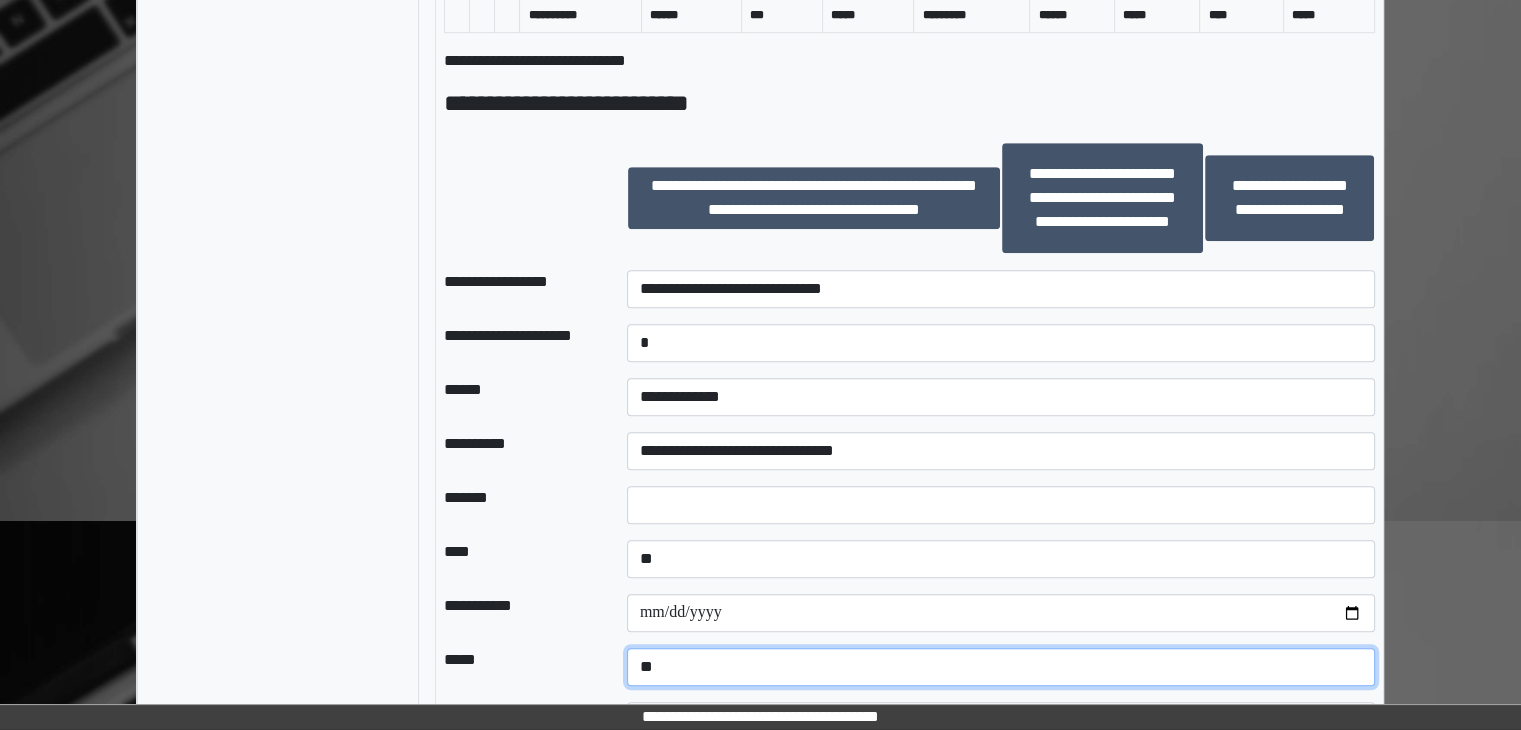 click on "**********" at bounding box center (1001, 667) 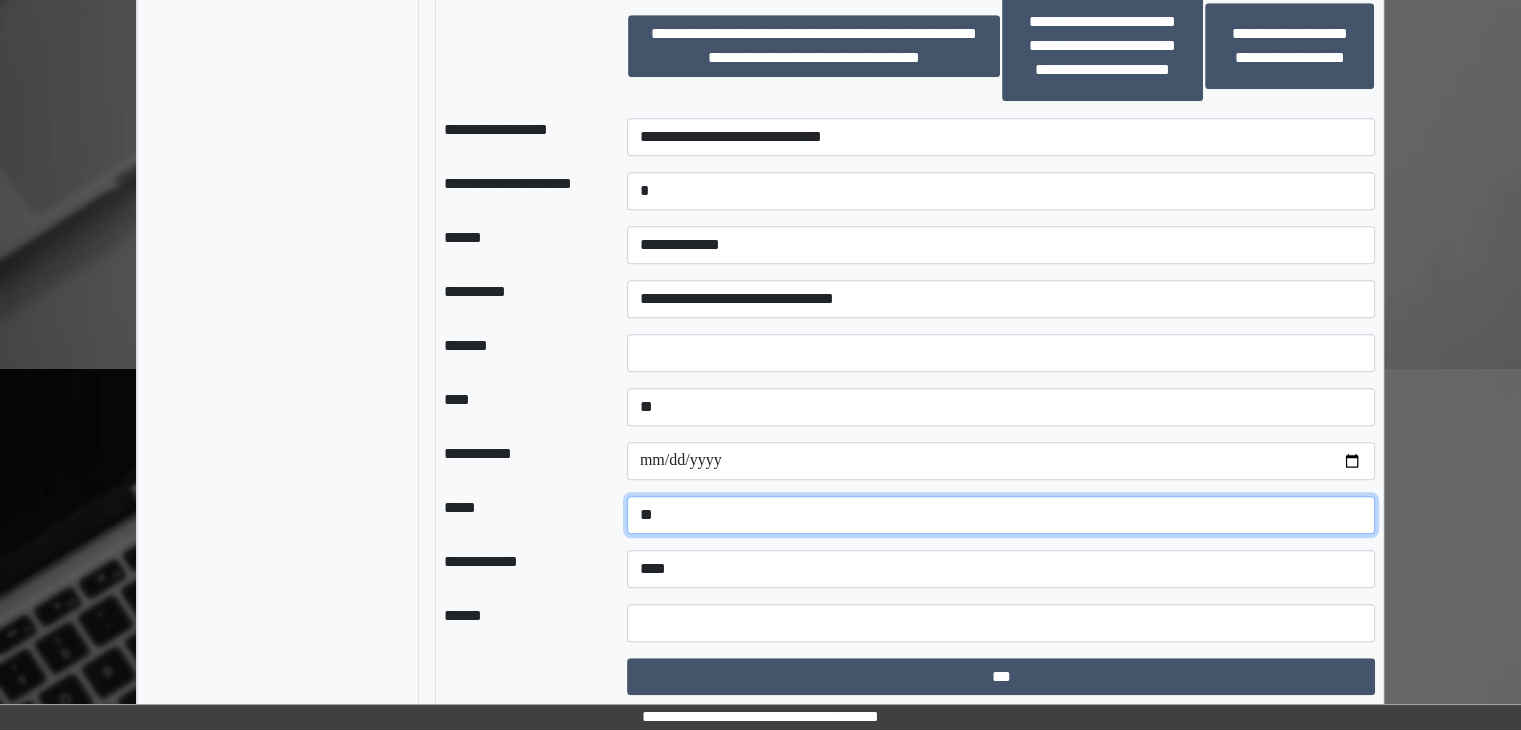 scroll, scrollTop: 1453, scrollLeft: 0, axis: vertical 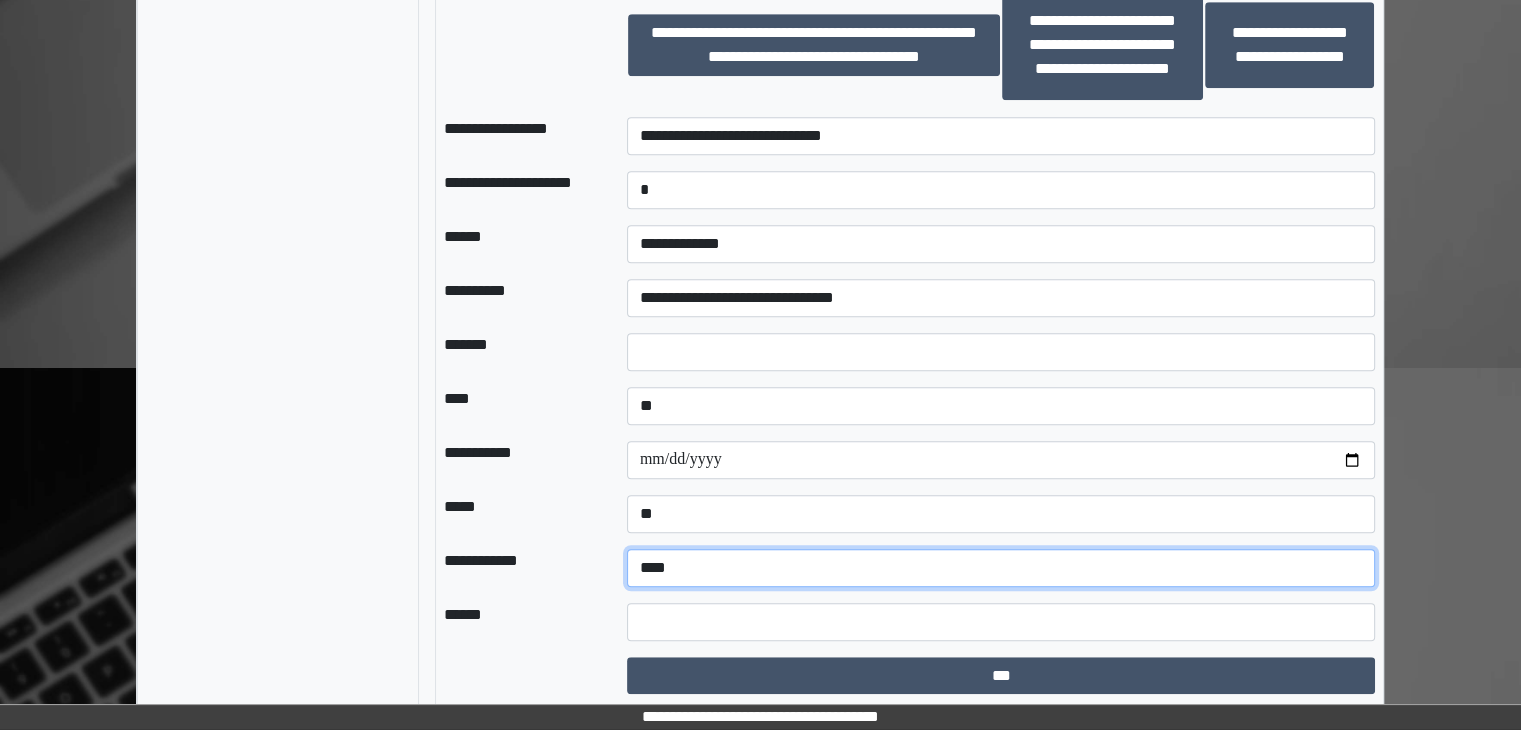 click on "**********" at bounding box center [1001, 568] 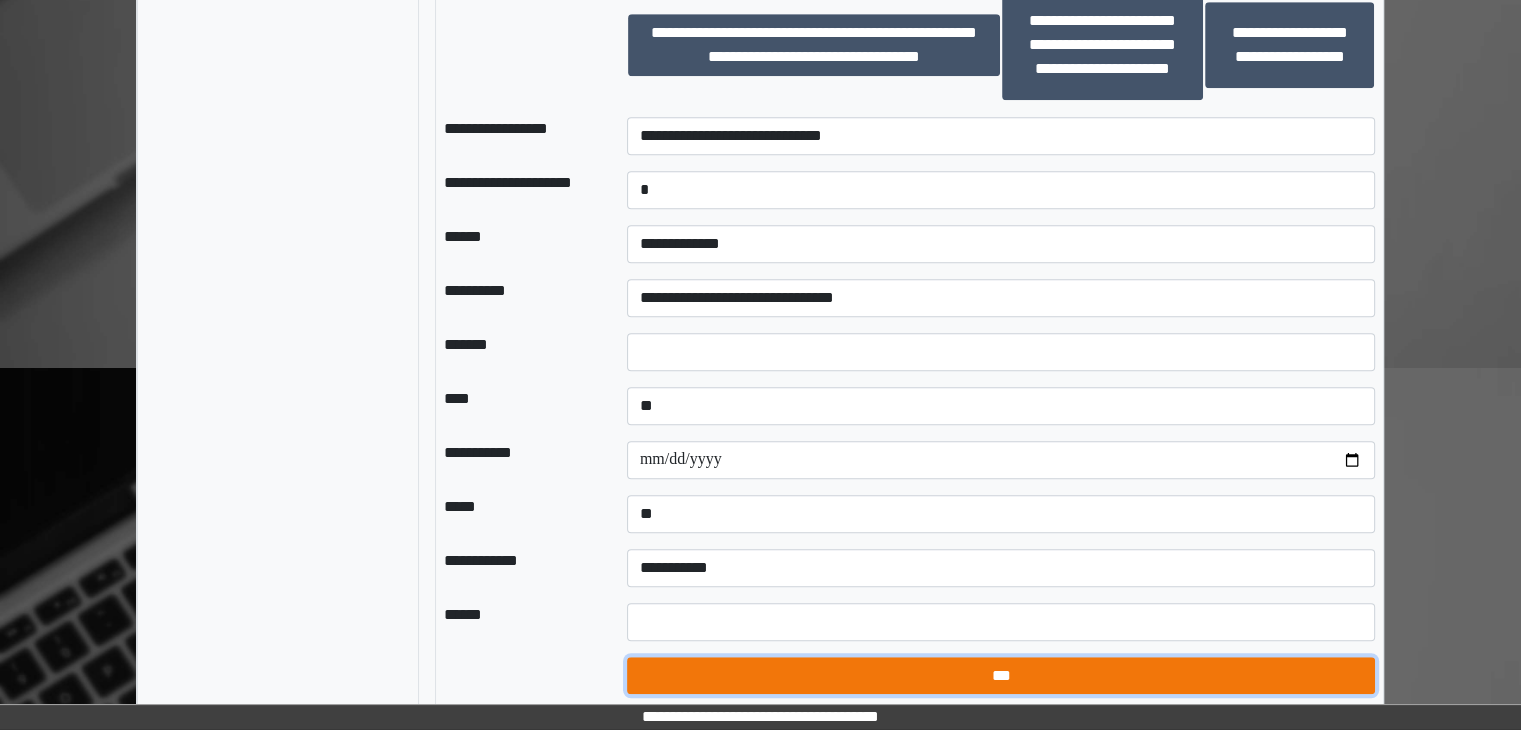click on "***" at bounding box center (1001, 676) 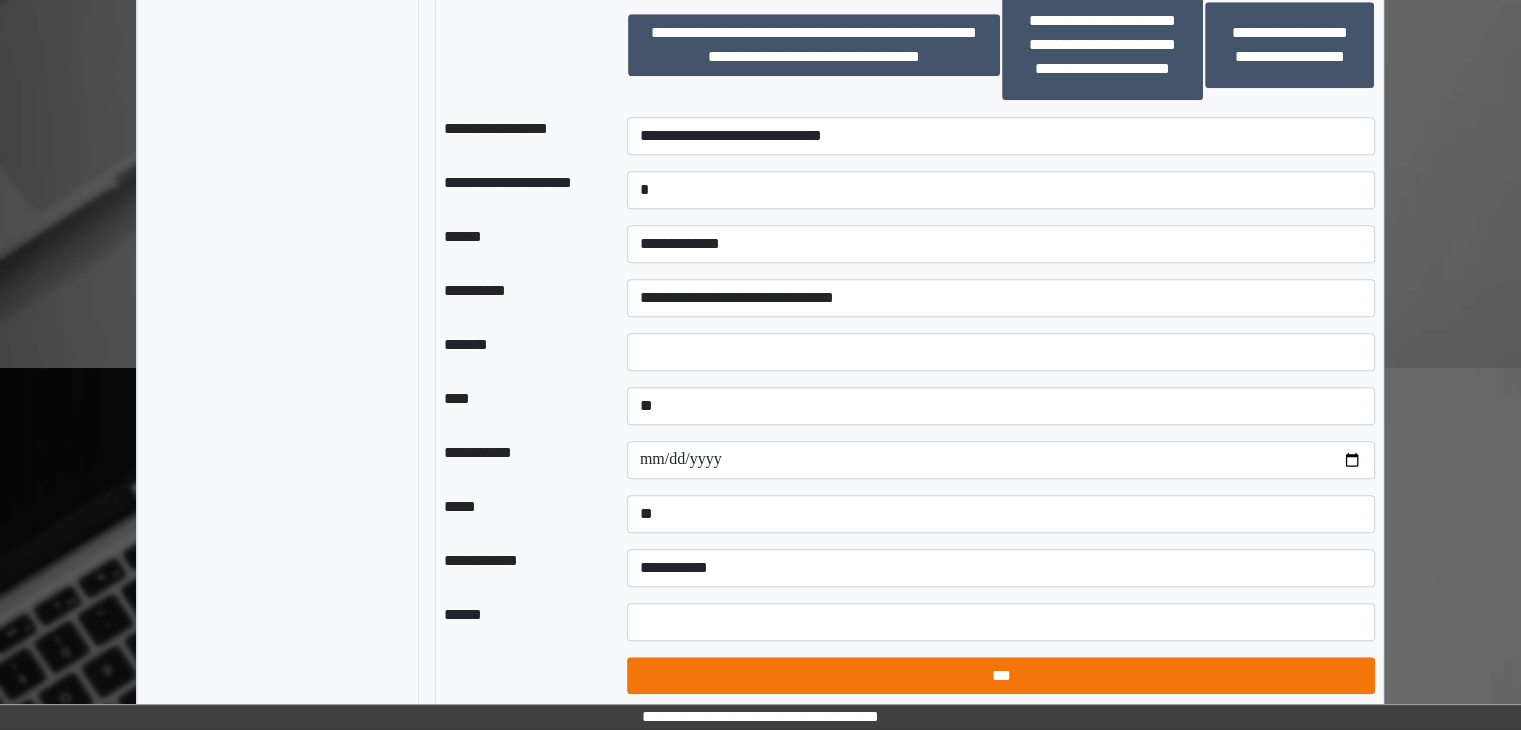 select on "*" 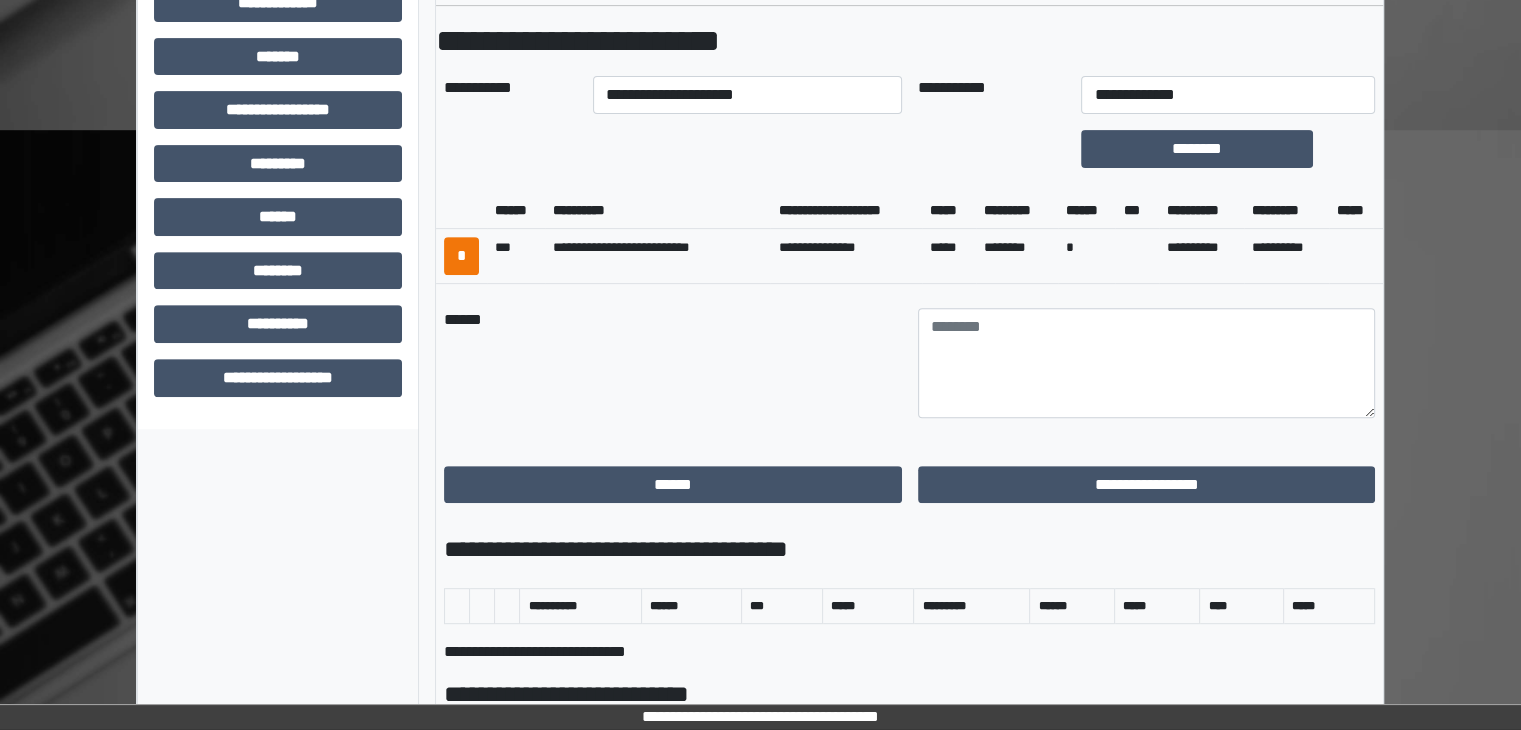 scroll, scrollTop: 653, scrollLeft: 0, axis: vertical 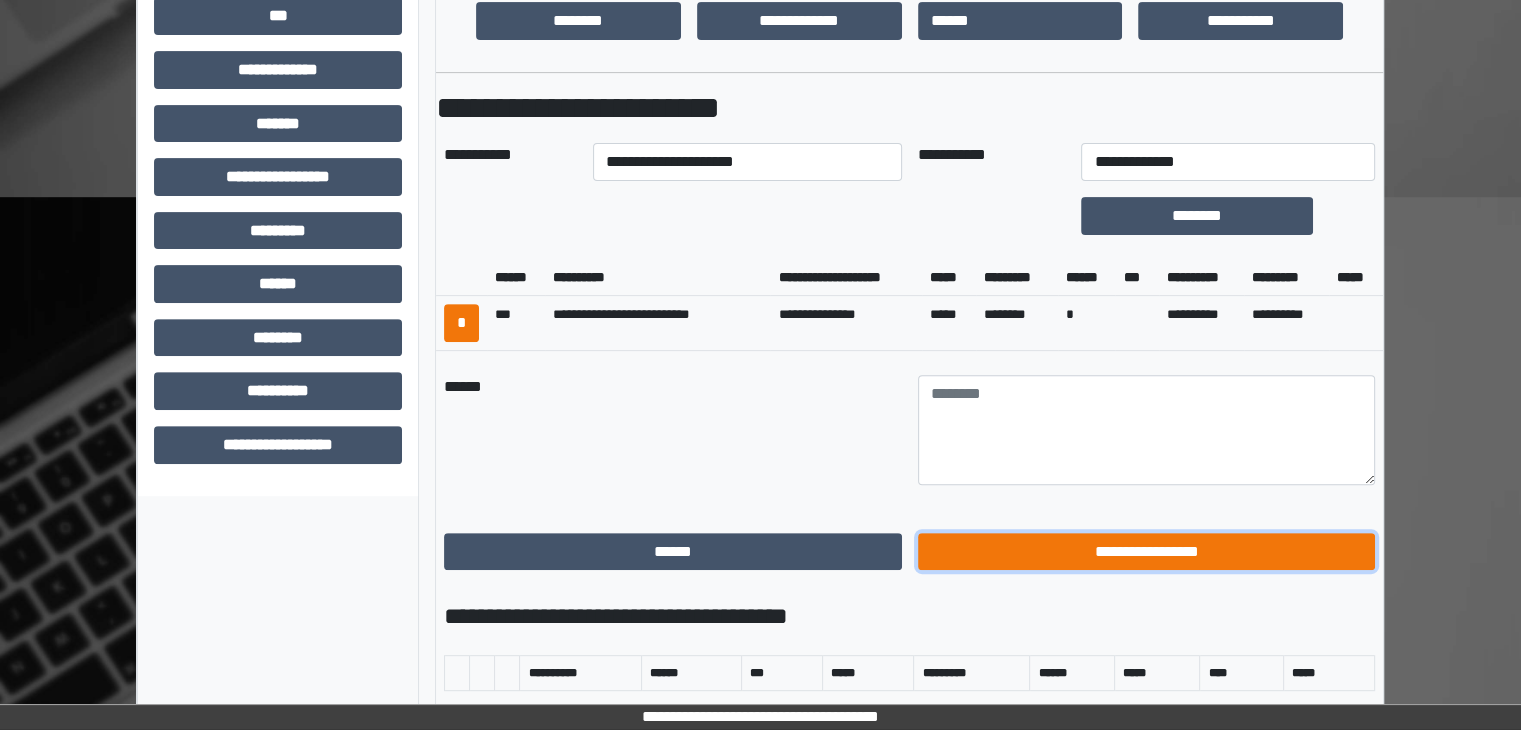 click on "**********" at bounding box center (1147, 552) 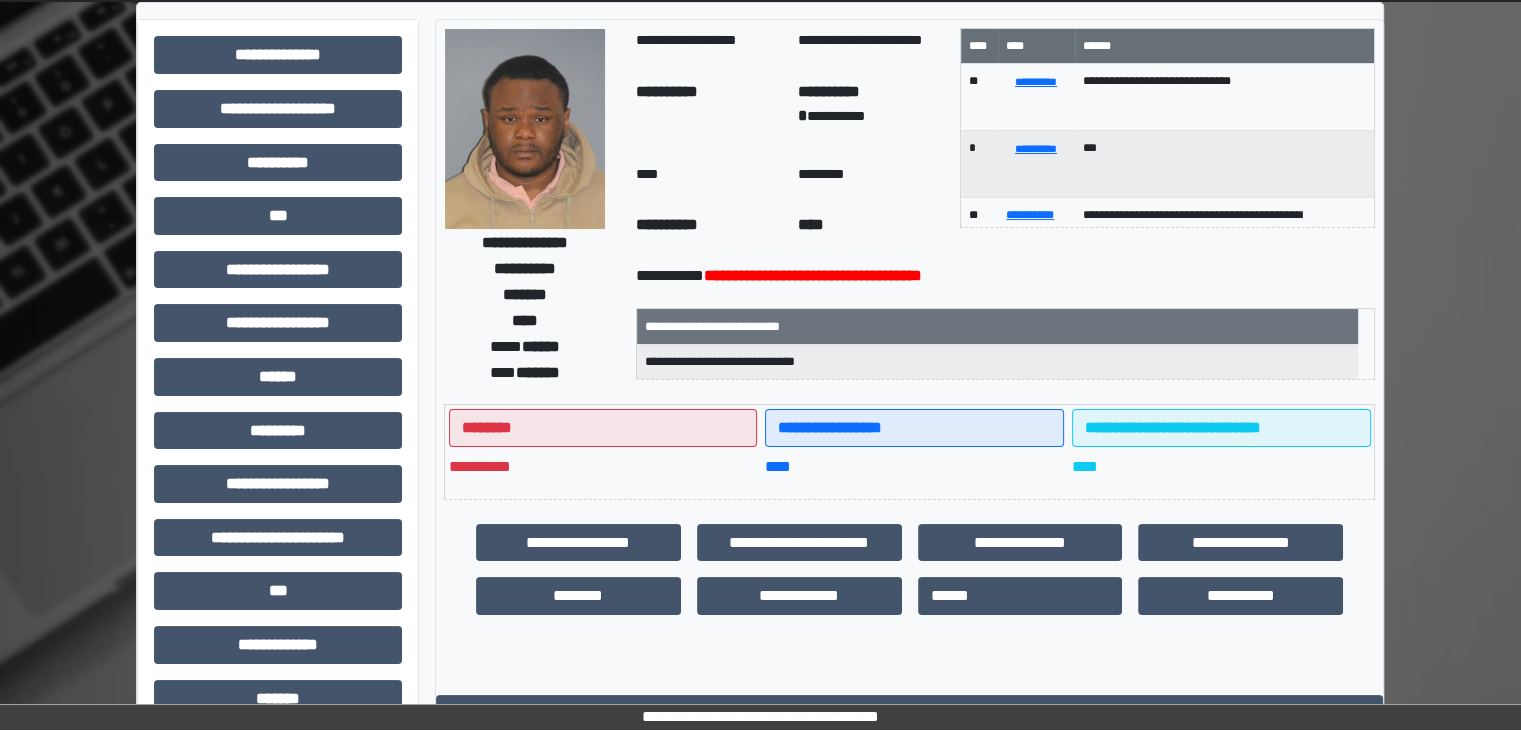 scroll, scrollTop: 0, scrollLeft: 0, axis: both 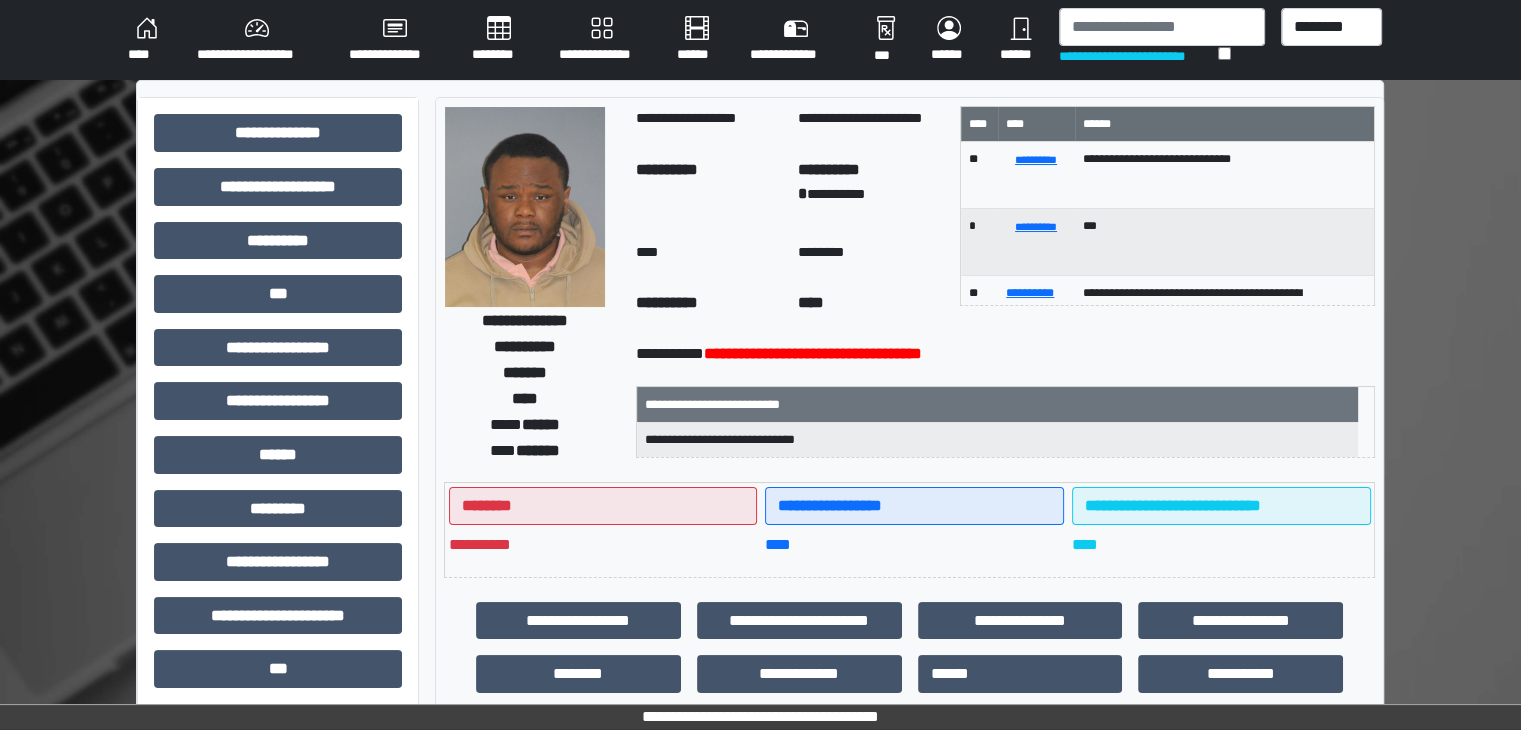 click on "****" at bounding box center [146, 40] 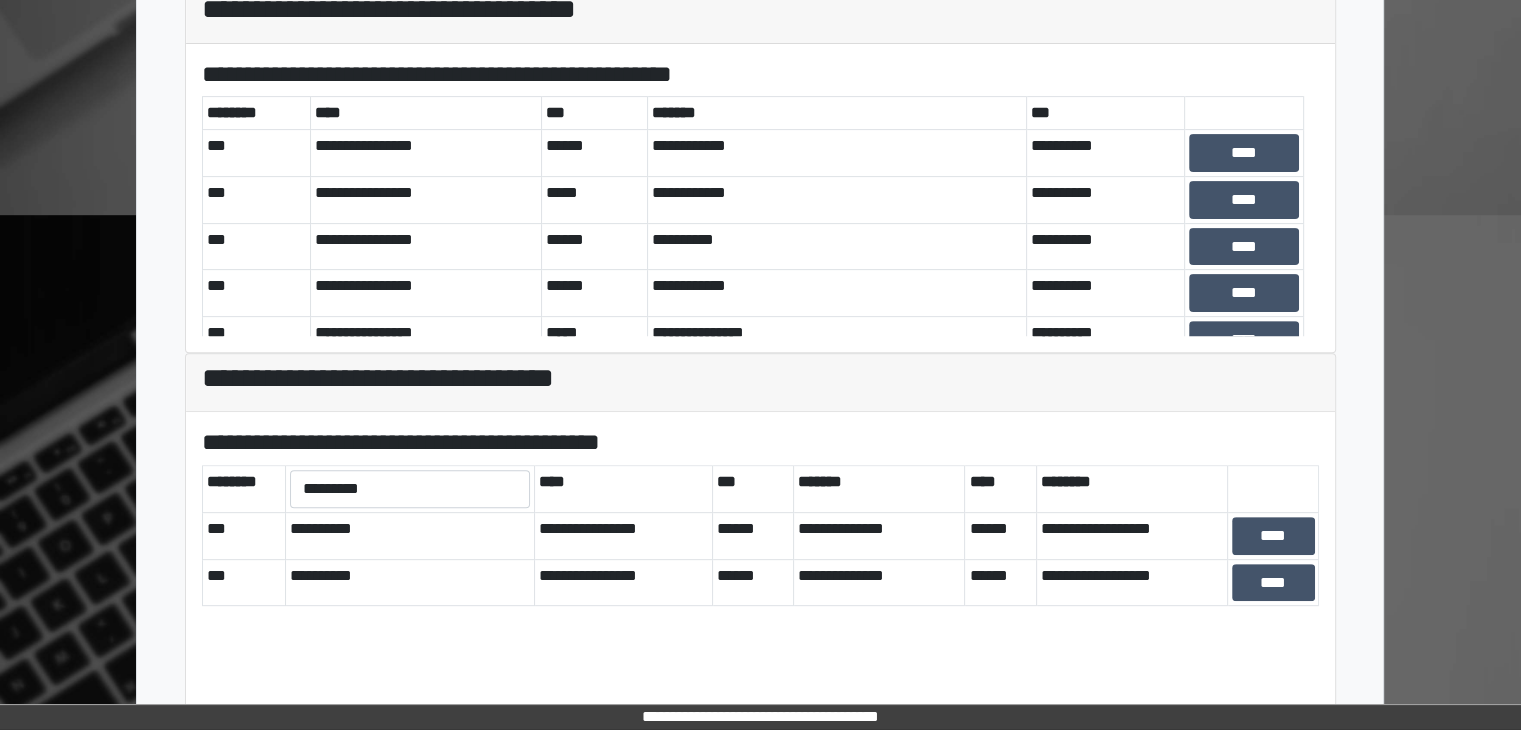 scroll, scrollTop: 667, scrollLeft: 0, axis: vertical 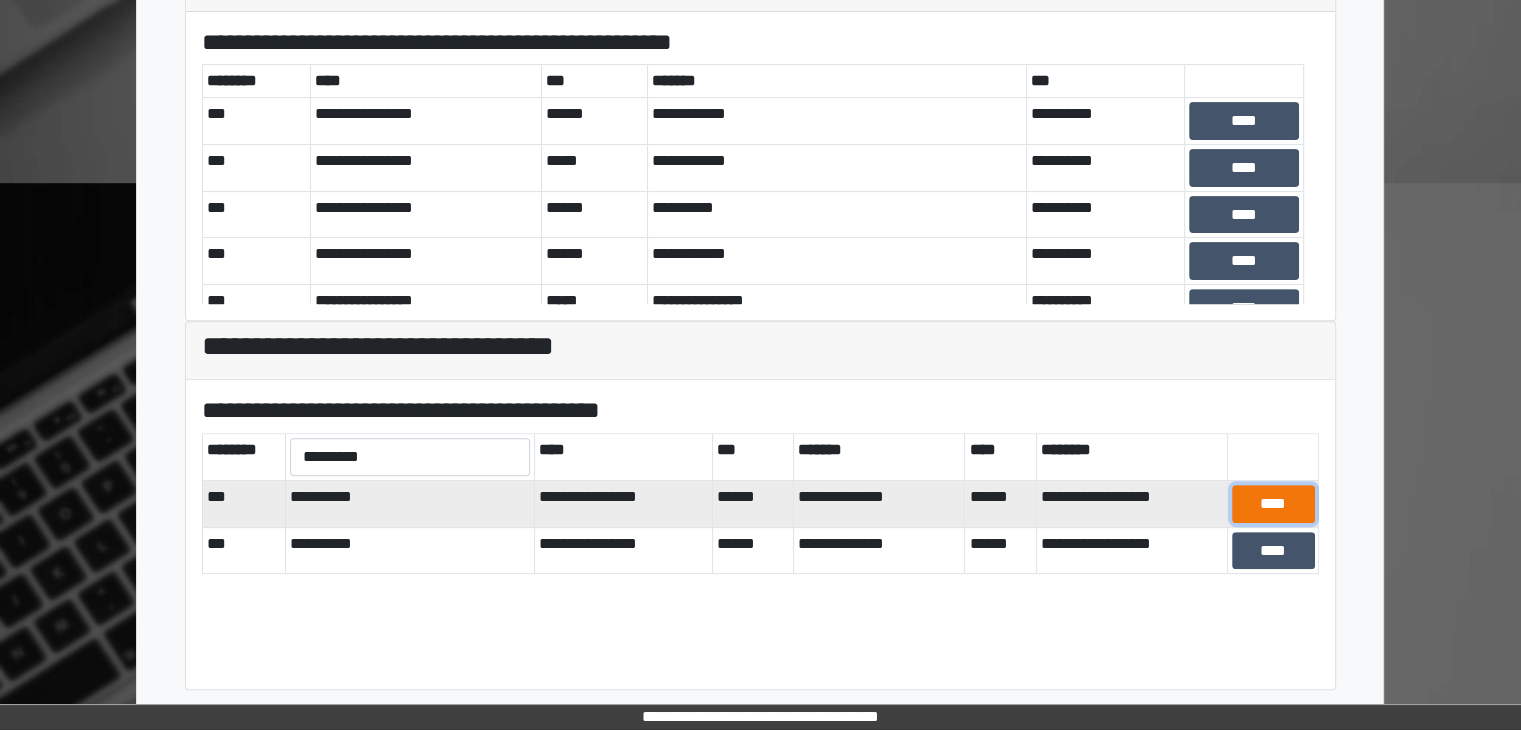 click on "****" at bounding box center (1273, 504) 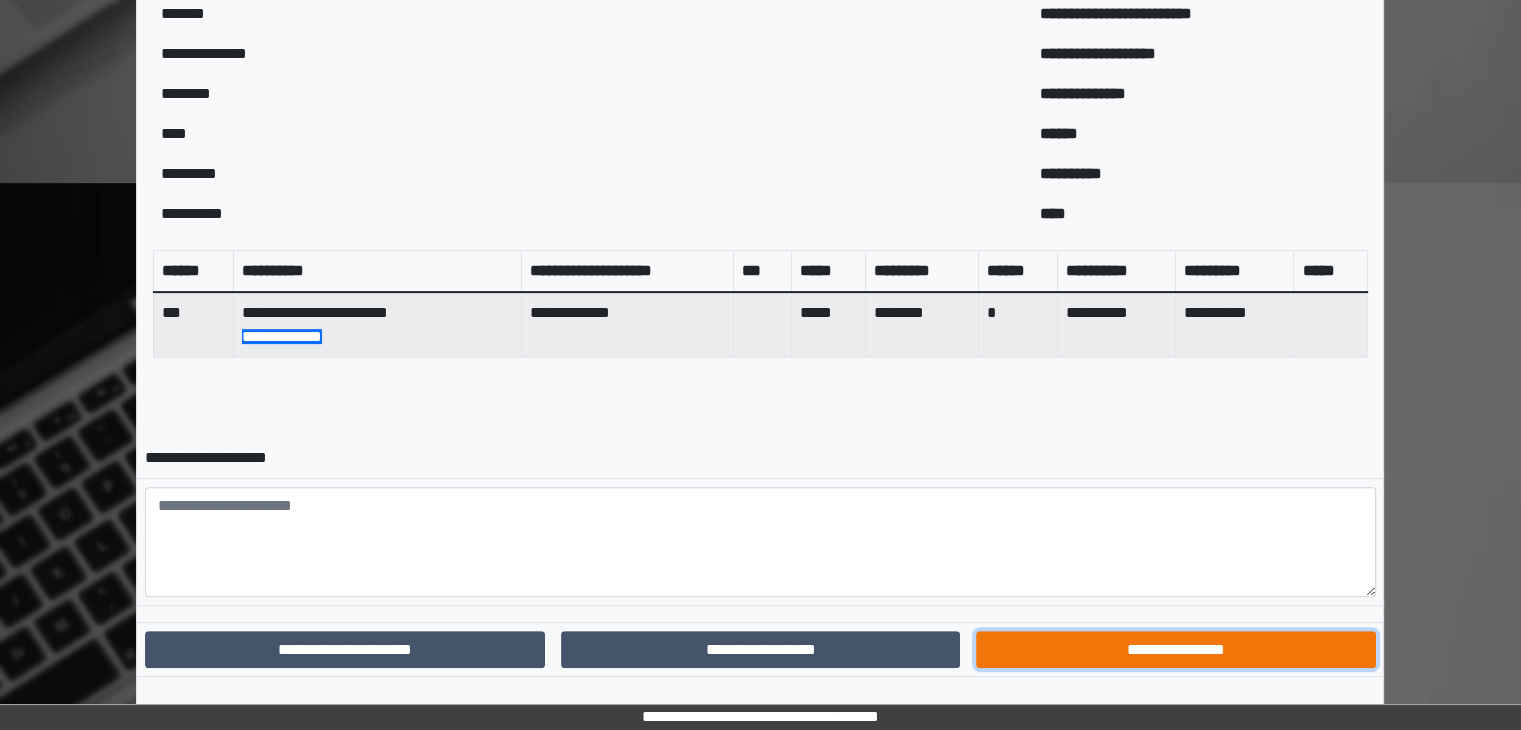 click on "**********" at bounding box center (1175, 650) 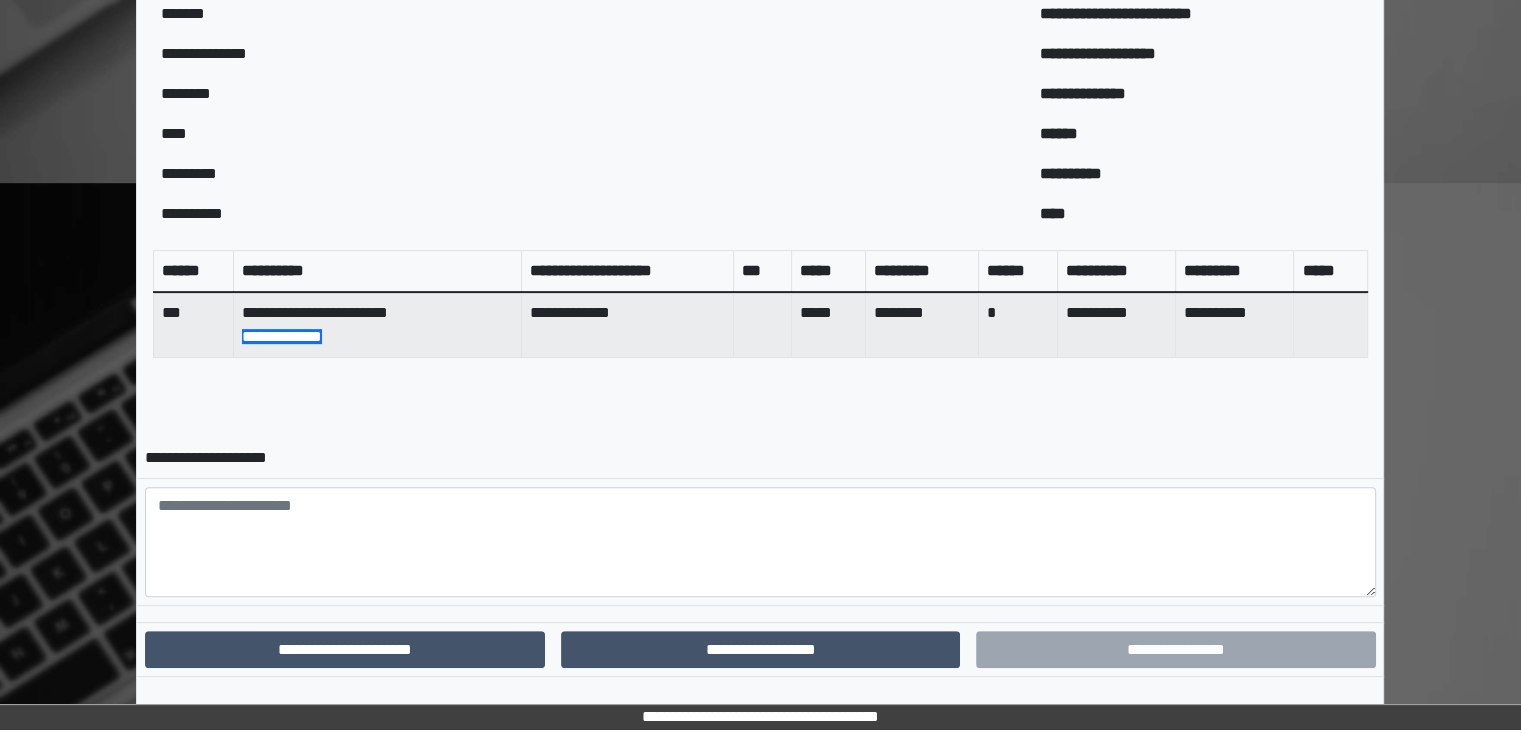 scroll, scrollTop: 592, scrollLeft: 0, axis: vertical 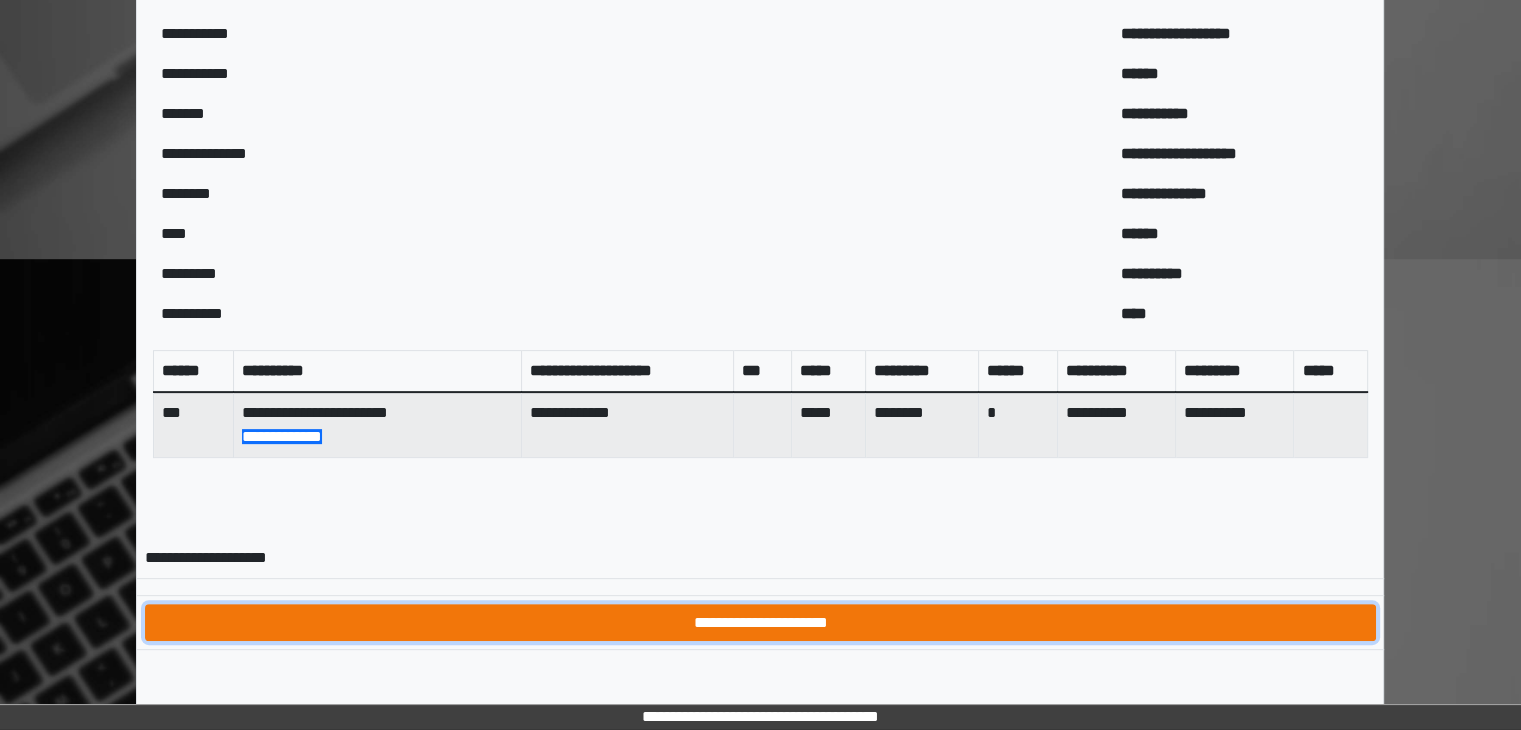 click on "**********" at bounding box center (760, 623) 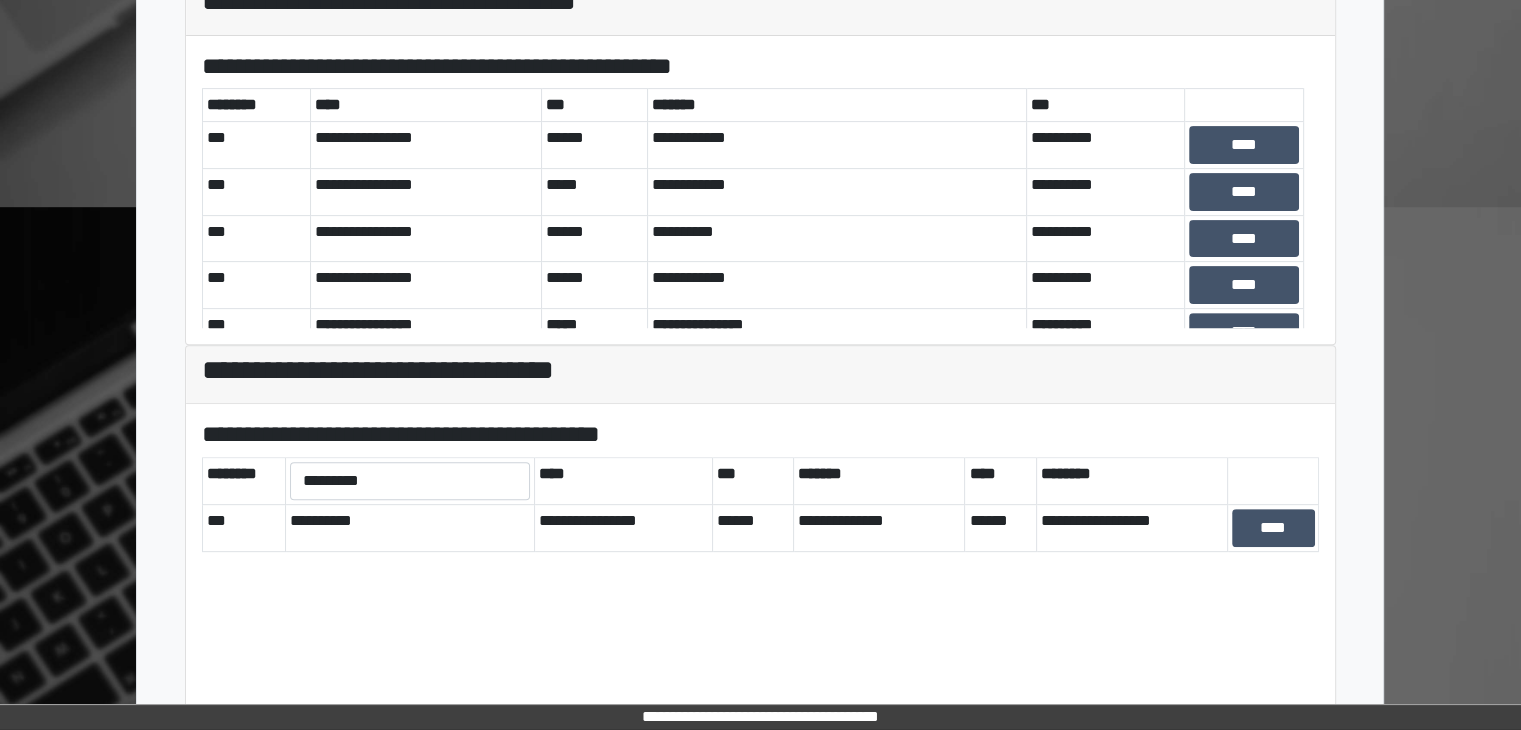 scroll, scrollTop: 667, scrollLeft: 0, axis: vertical 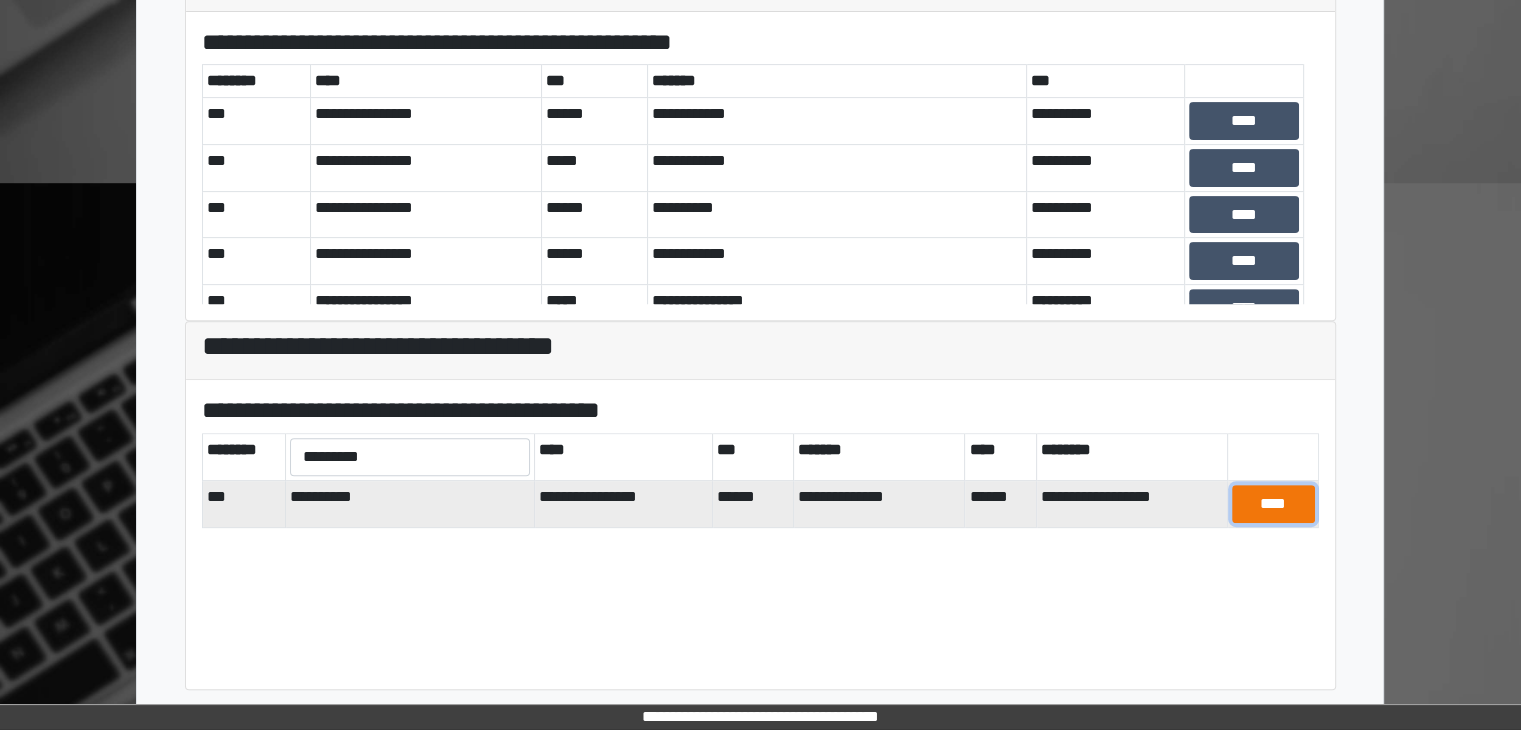 click on "****" at bounding box center [1273, 504] 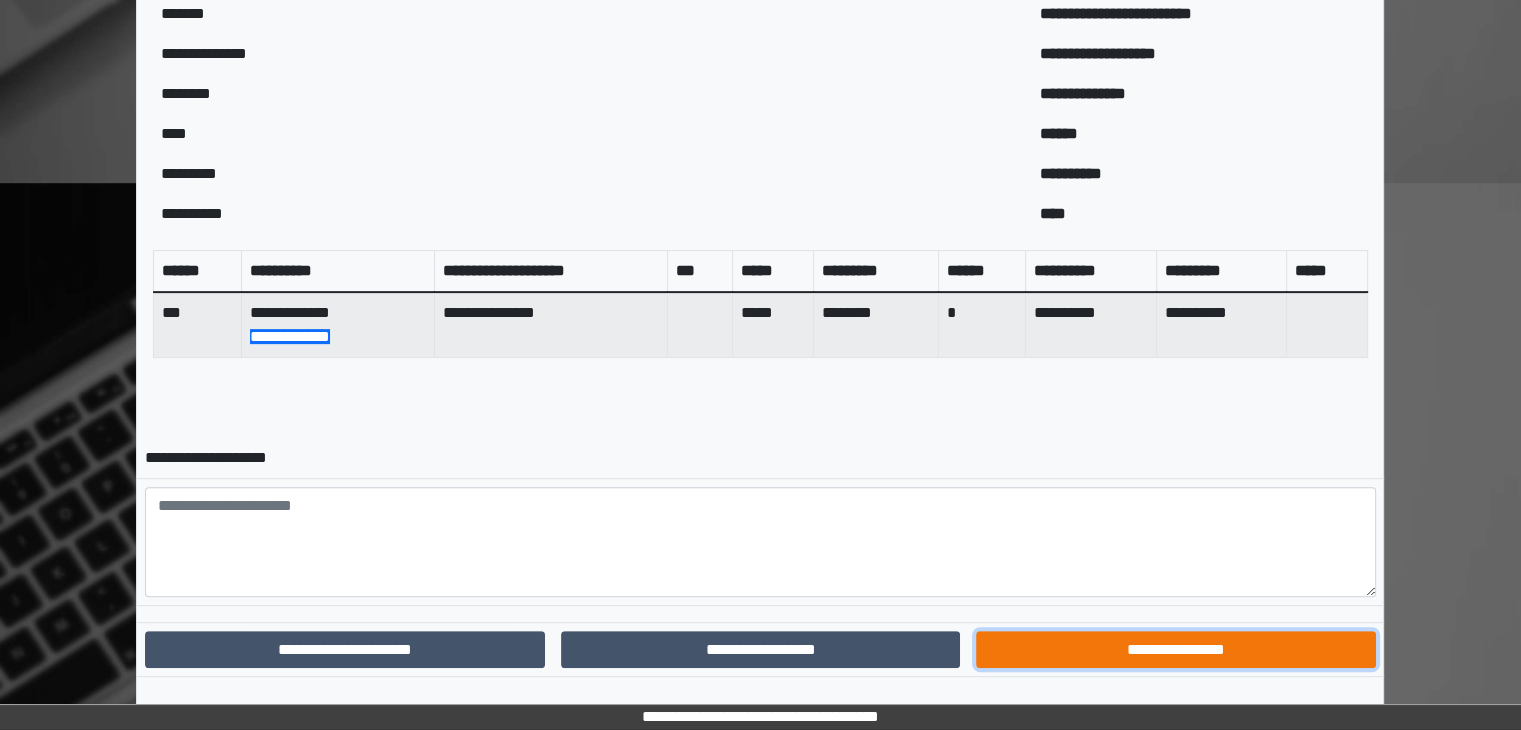 click on "**********" at bounding box center (1175, 650) 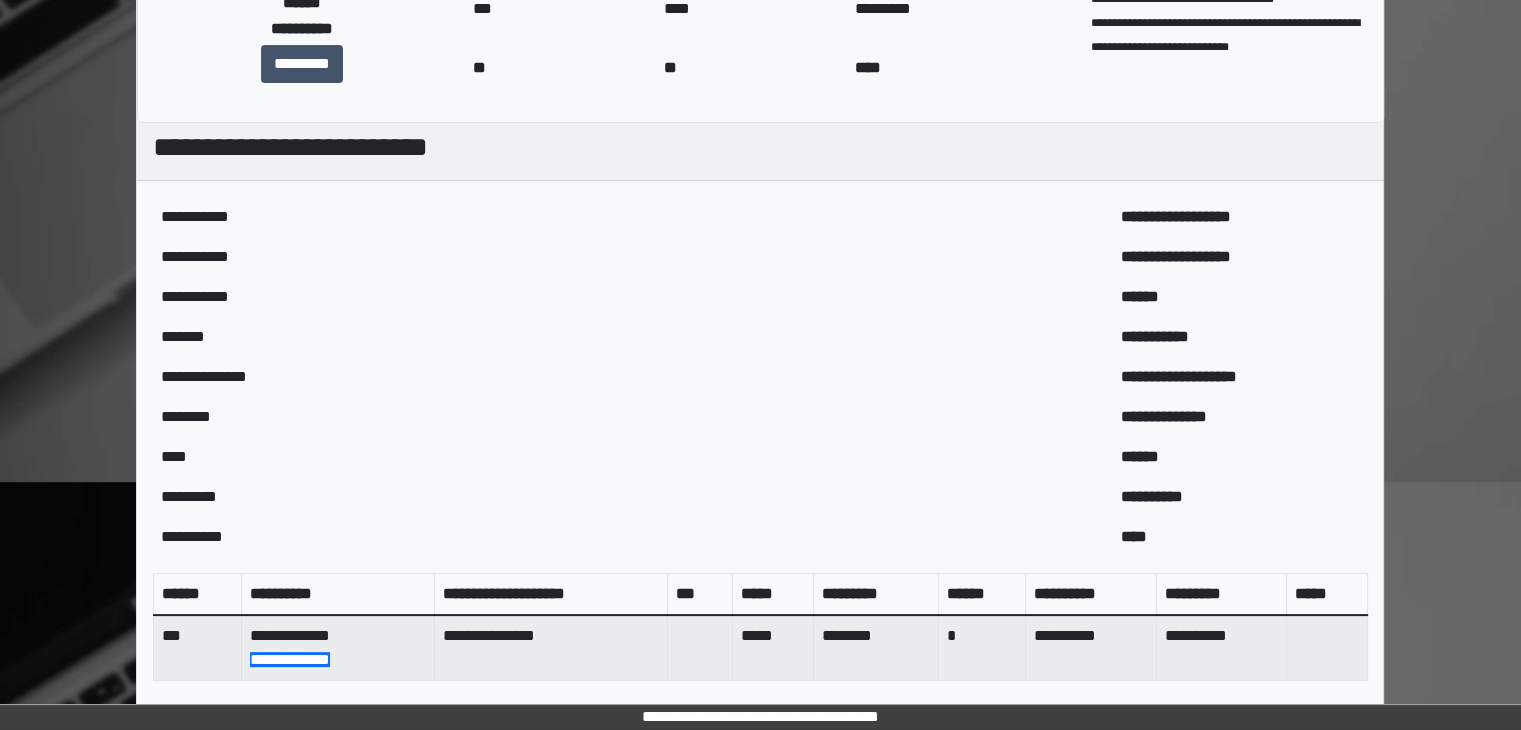 scroll, scrollTop: 0, scrollLeft: 0, axis: both 